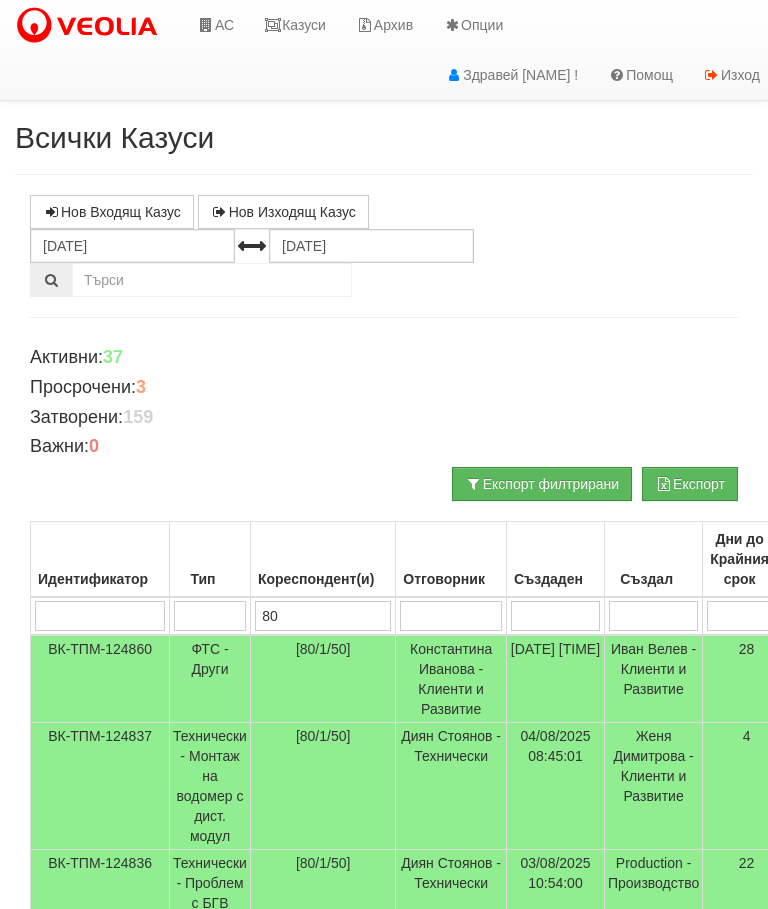scroll, scrollTop: 0, scrollLeft: 0, axis: both 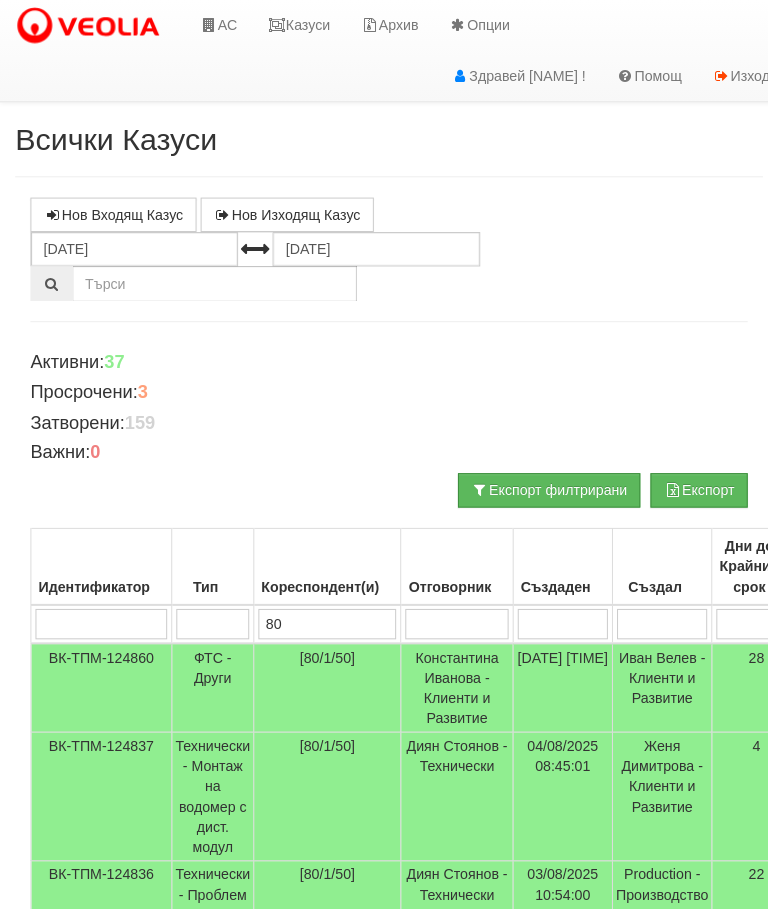 click on "АС" at bounding box center (215, 25) 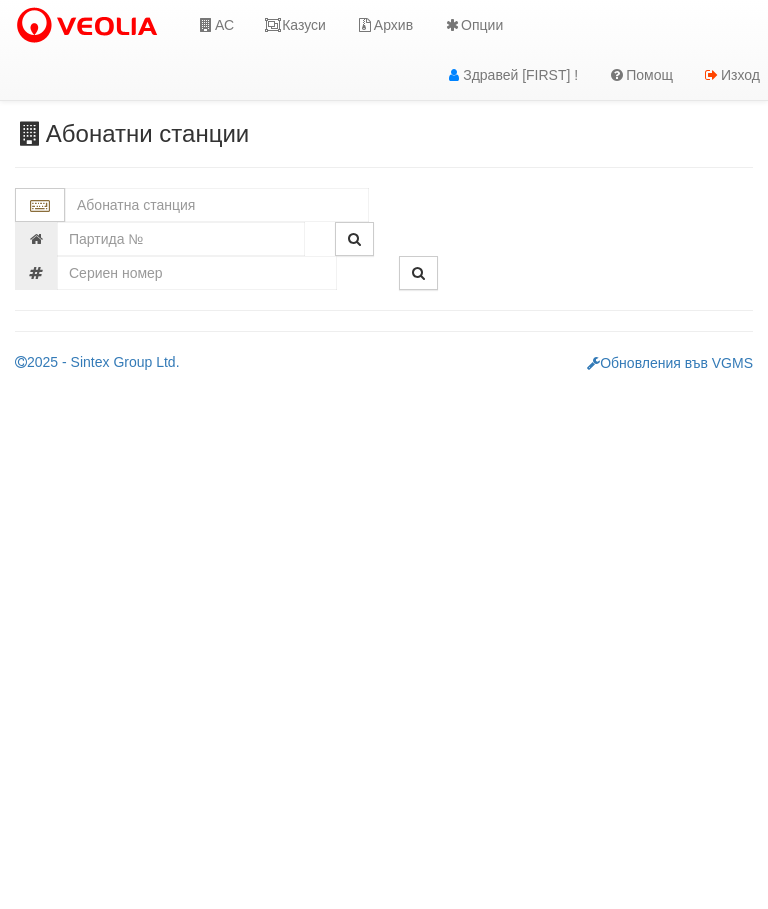 scroll, scrollTop: 0, scrollLeft: 0, axis: both 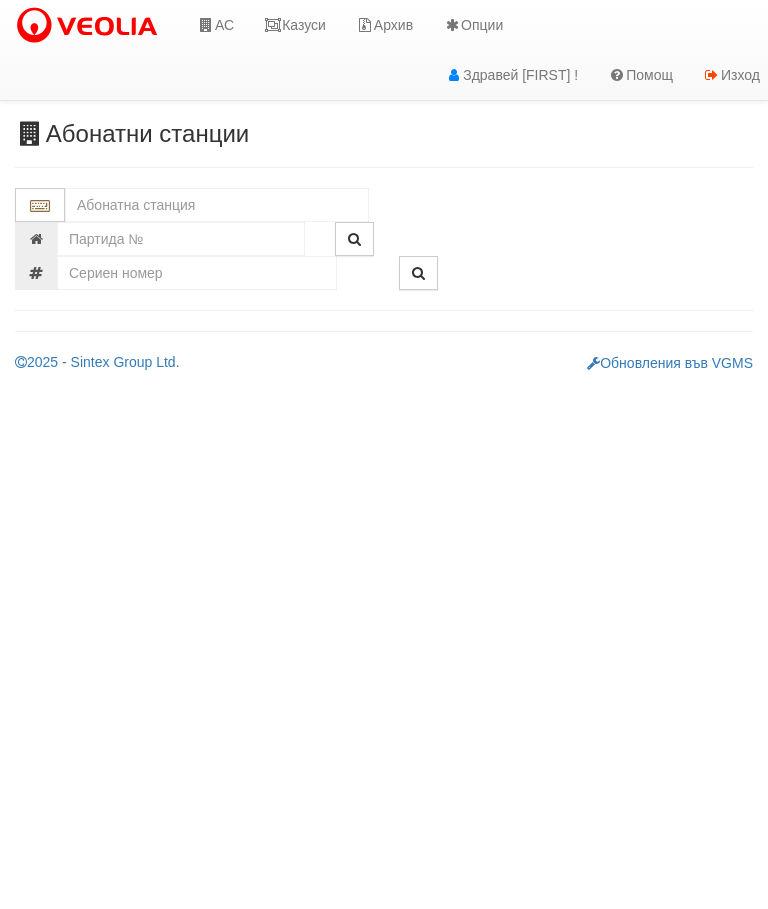 click at bounding box center [217, 205] 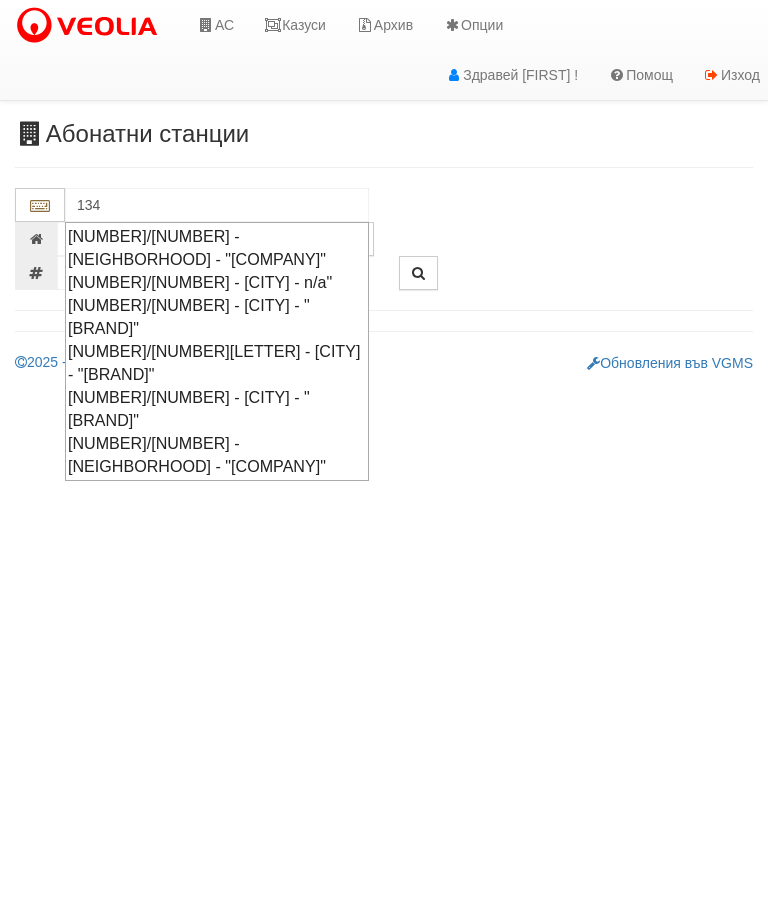click on "134/5 - Младост - "ВЕОЛИЯ"" at bounding box center (217, 409) 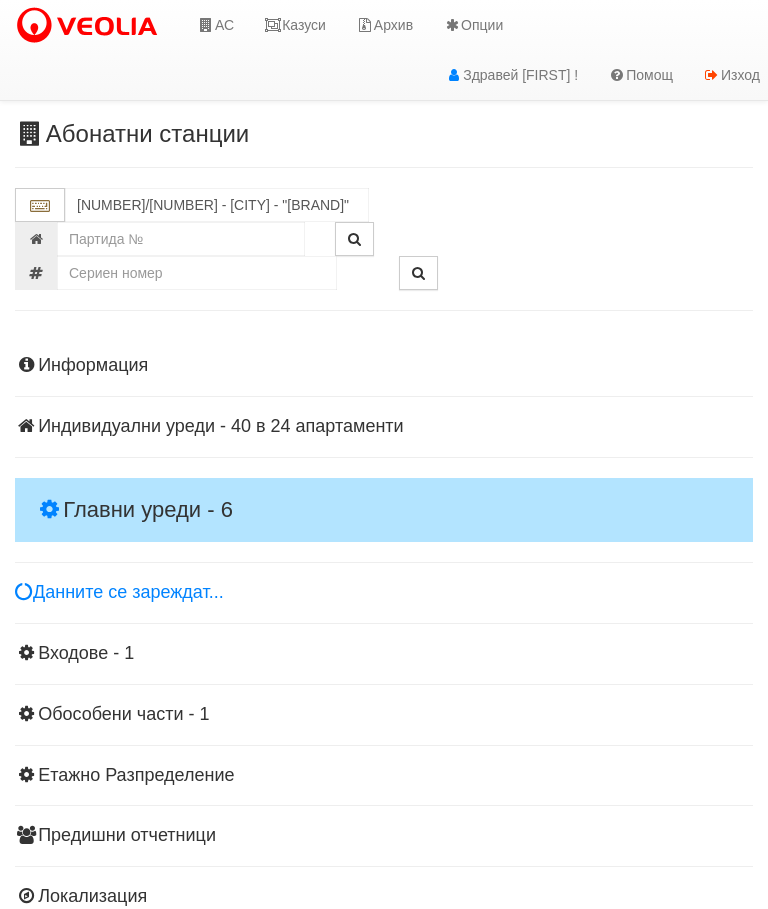 click on "Главни уреди - 6" at bounding box center [384, 510] 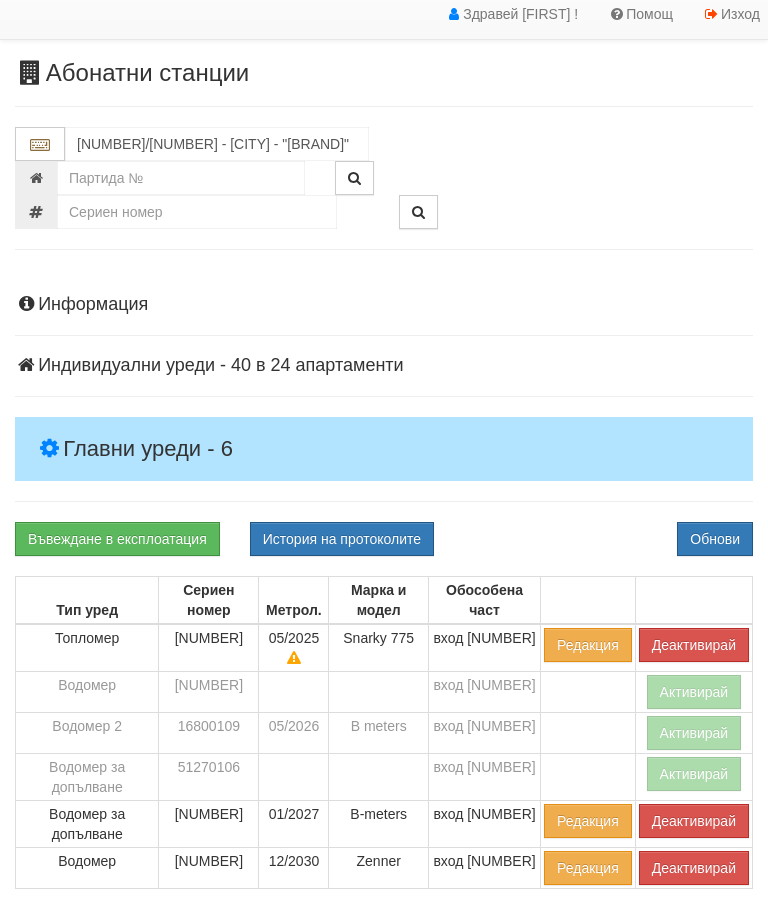 scroll, scrollTop: 61, scrollLeft: 0, axis: vertical 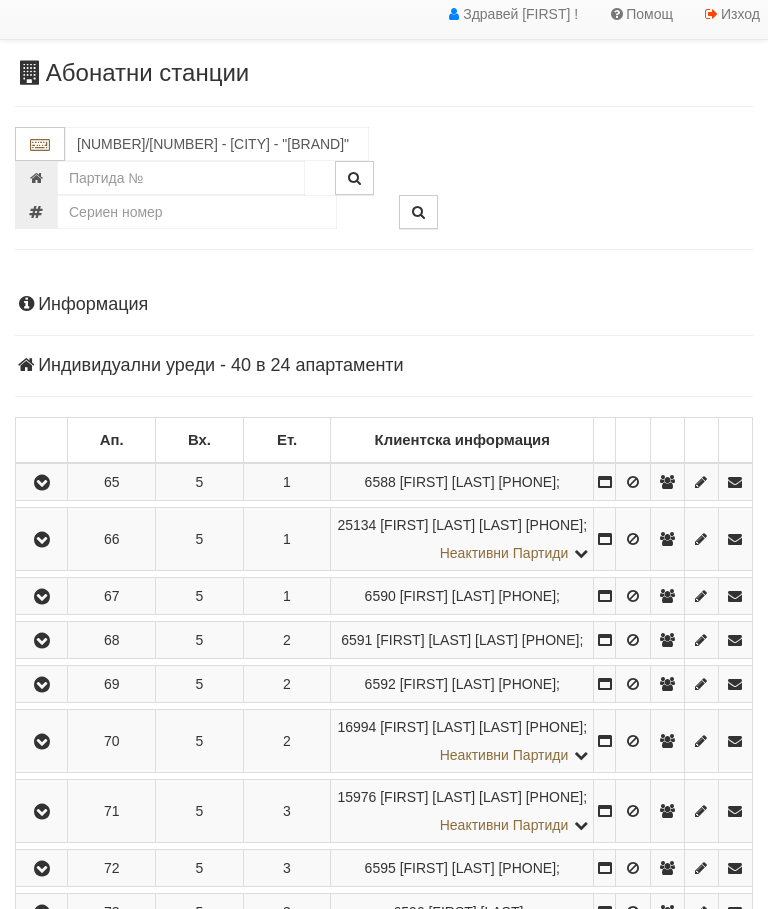 click on "Информация
Параметри
Брой Апартаменти:
24
Ползватели 06/2025
42  %
0  % 49" at bounding box center [384, 1814] 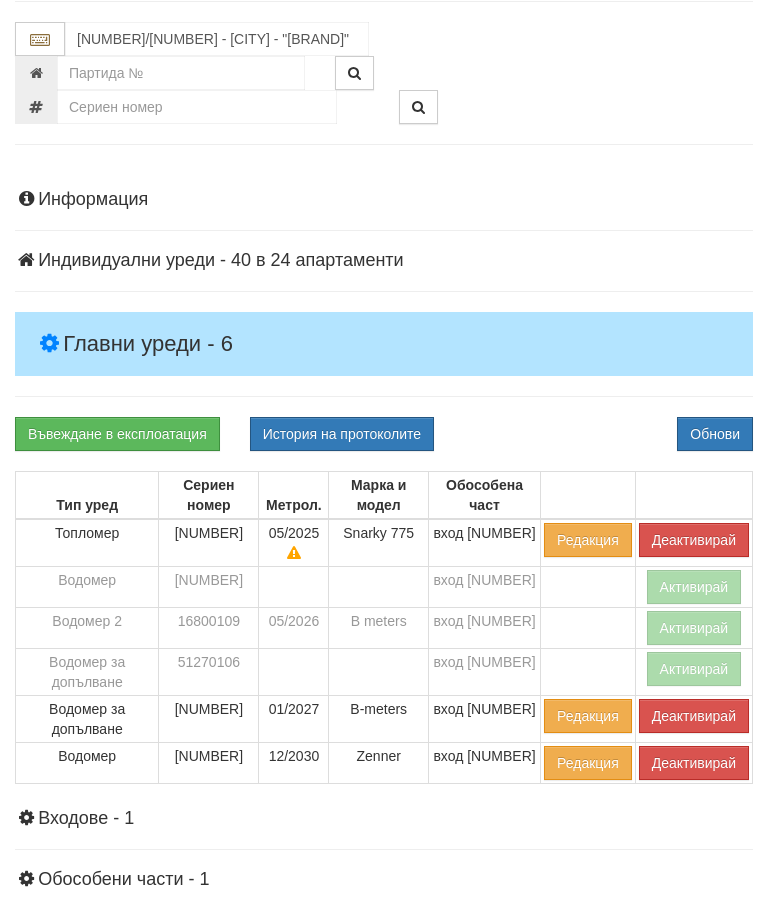 scroll, scrollTop: 0, scrollLeft: 0, axis: both 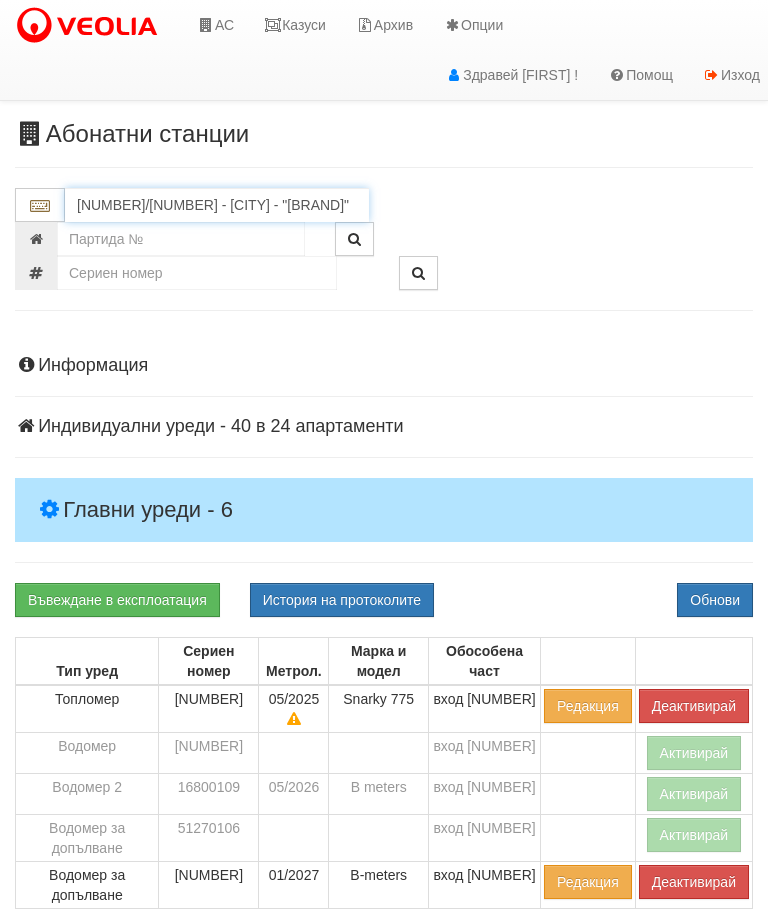 click on "134/5 - Младост - "ВЕОЛИЯ"" at bounding box center [217, 205] 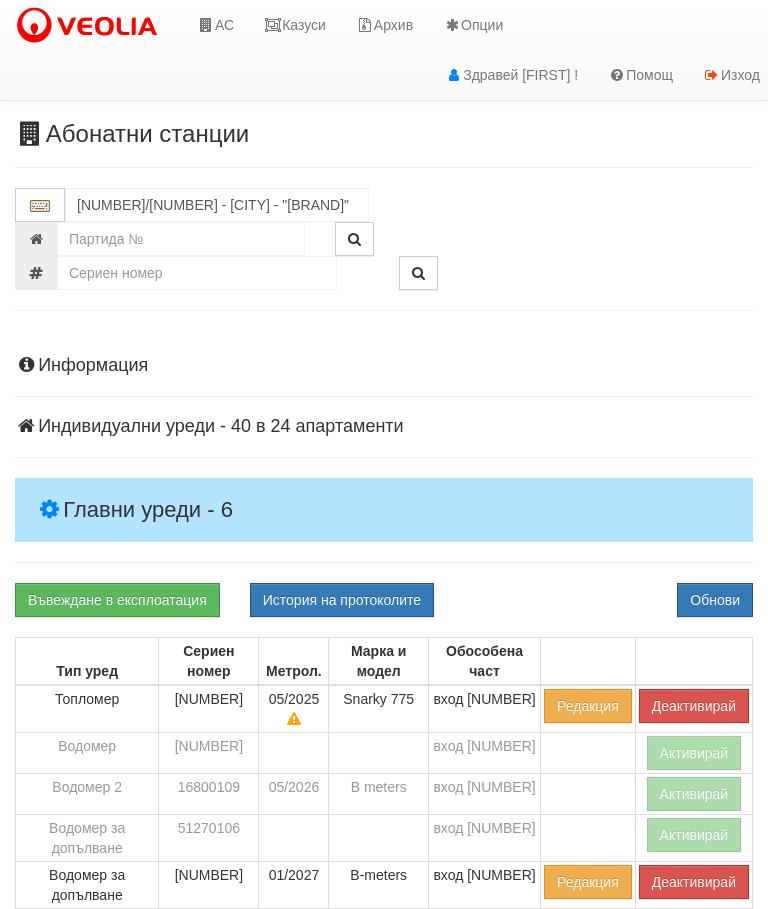 click at bounding box center [576, 273] 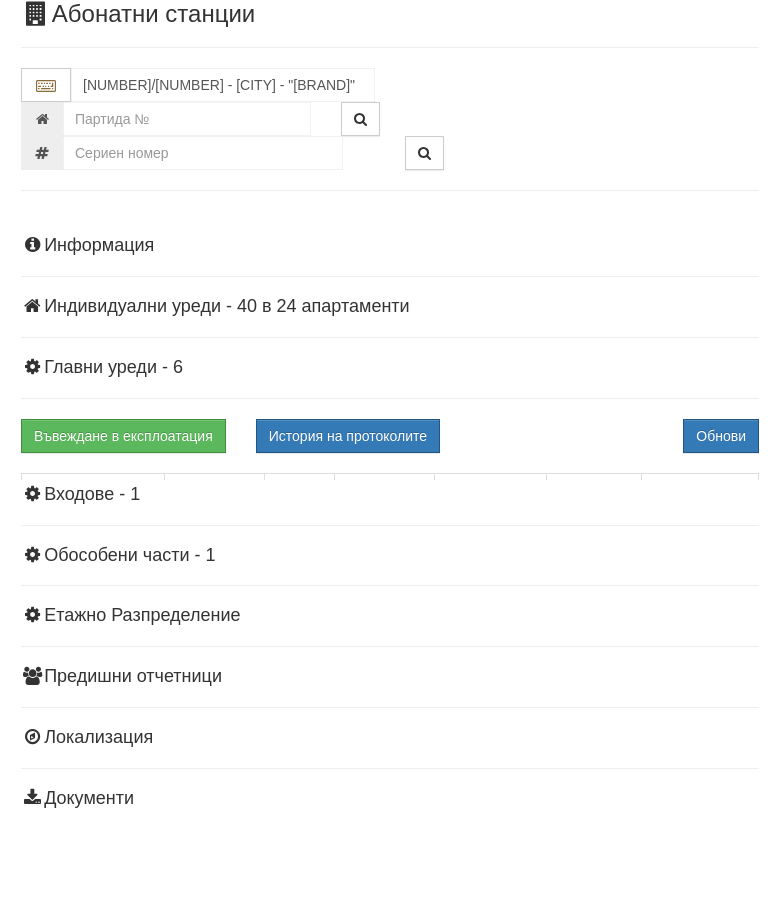 scroll, scrollTop: 0, scrollLeft: 0, axis: both 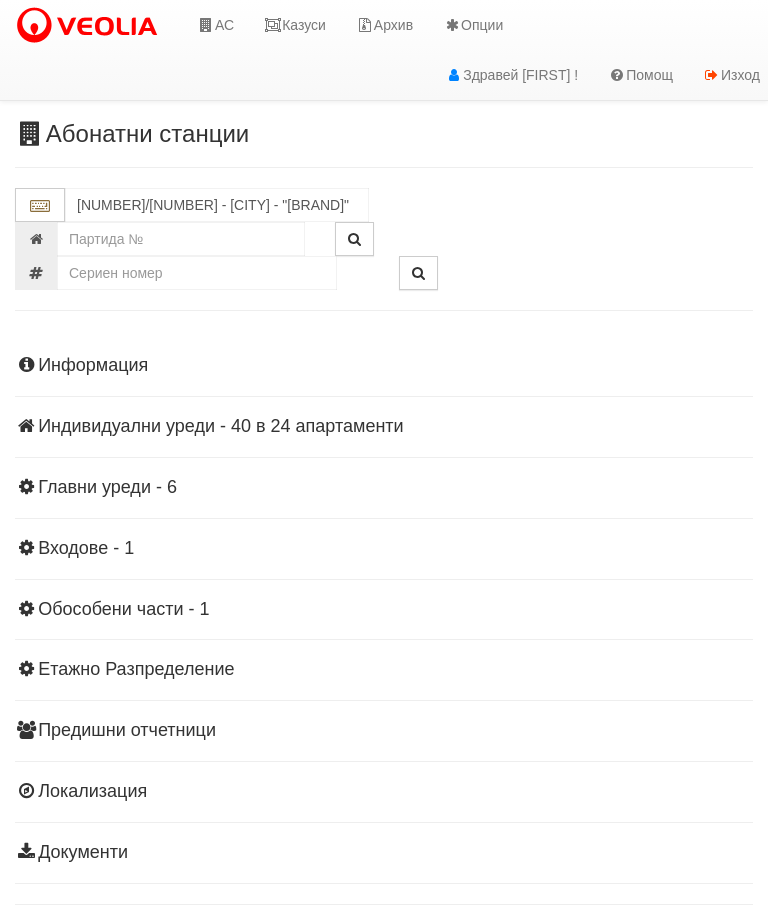 click on "Главни уреди - 6" at bounding box center (384, 488) 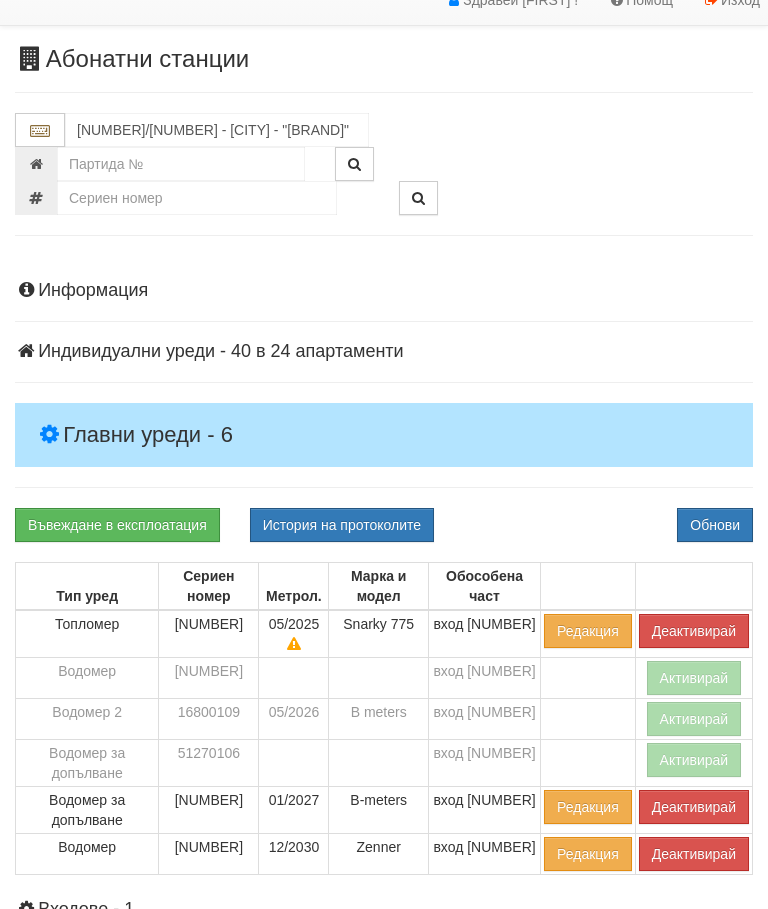click on "Деактивирай" at bounding box center (694, 807) 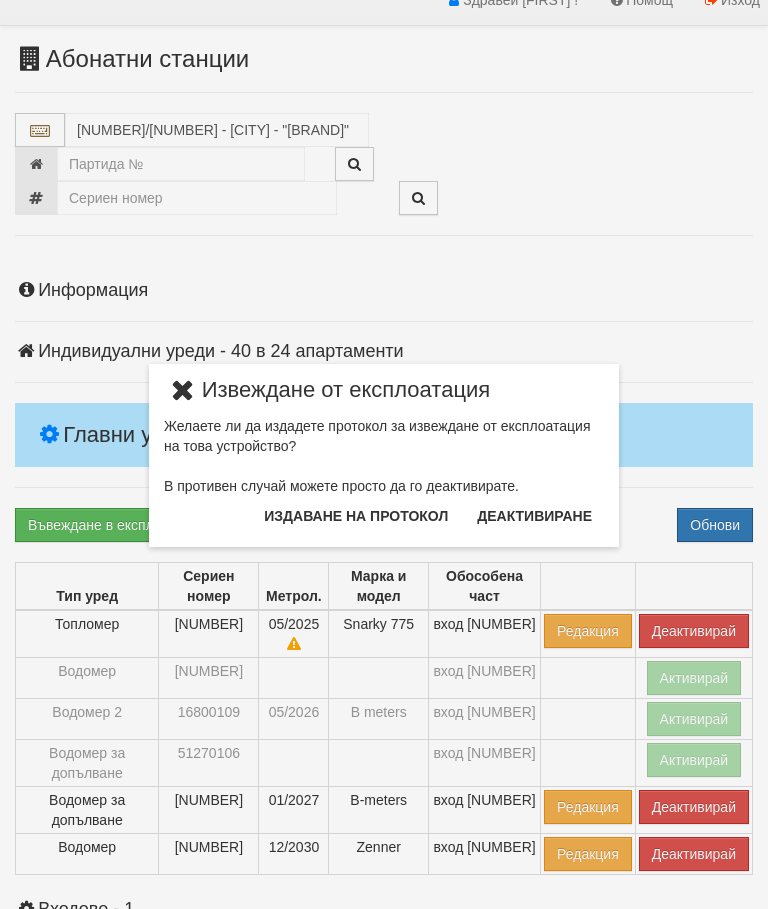 click on "Издаване на протокол" at bounding box center (356, 516) 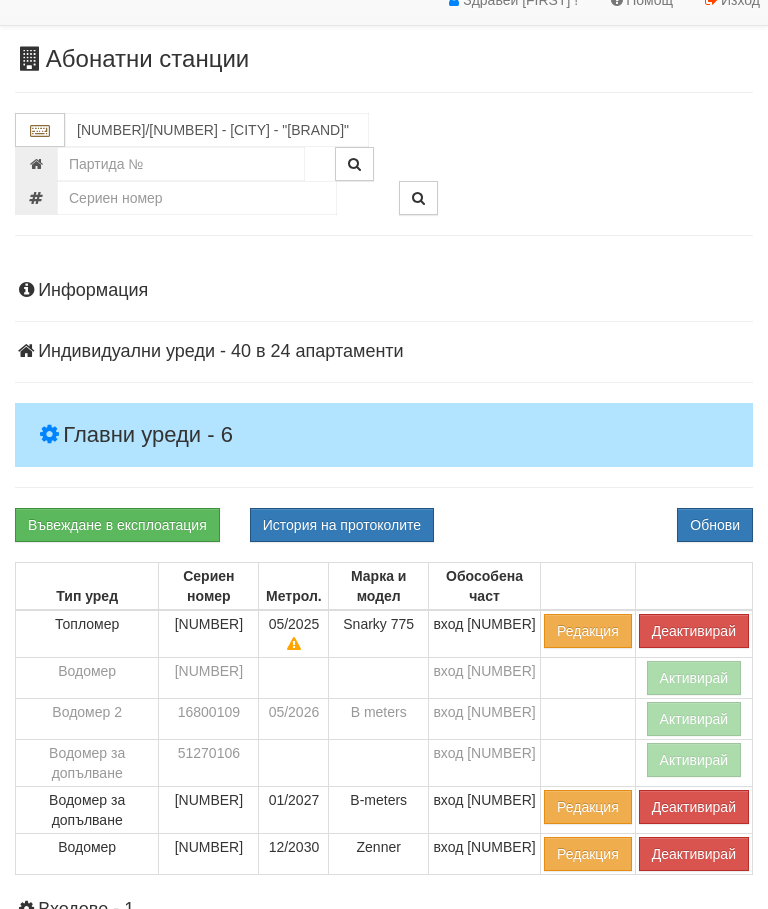 click on "Информация
Параметри
Брой Апартаменти:
24
Ползватели 06/2025
42  %
0  % 49" at bounding box center [384, 750] 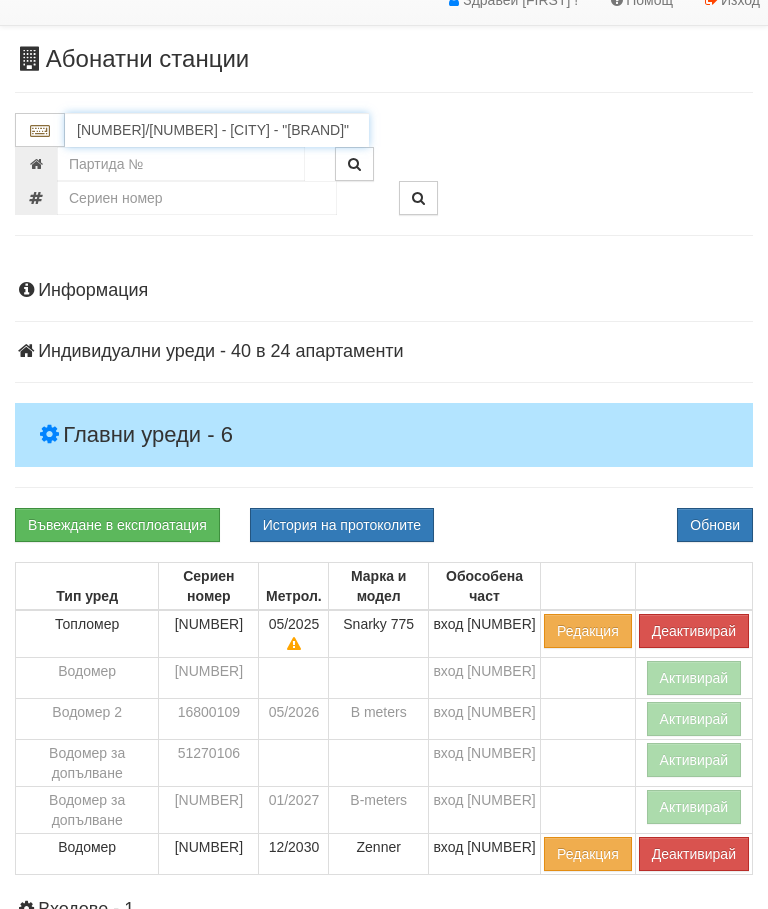 click on "134/5 - Младост - "ВЕОЛИЯ"" at bounding box center [217, 130] 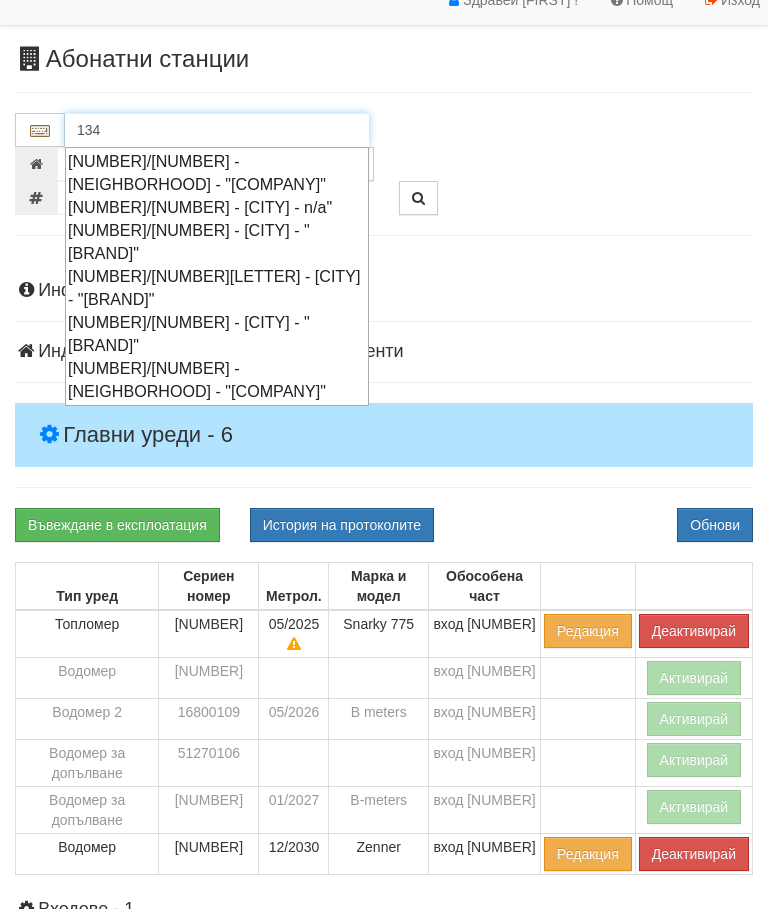 click on "134/6 - Младост - "ВЕОЛИЯ"" at bounding box center (217, 380) 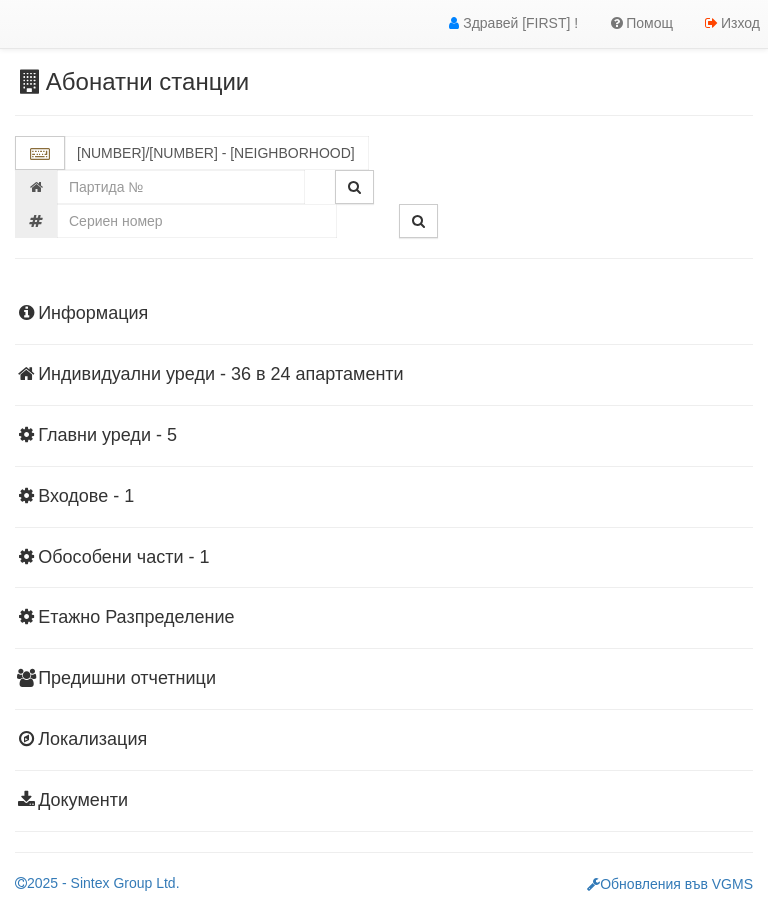 scroll, scrollTop: 44, scrollLeft: 0, axis: vertical 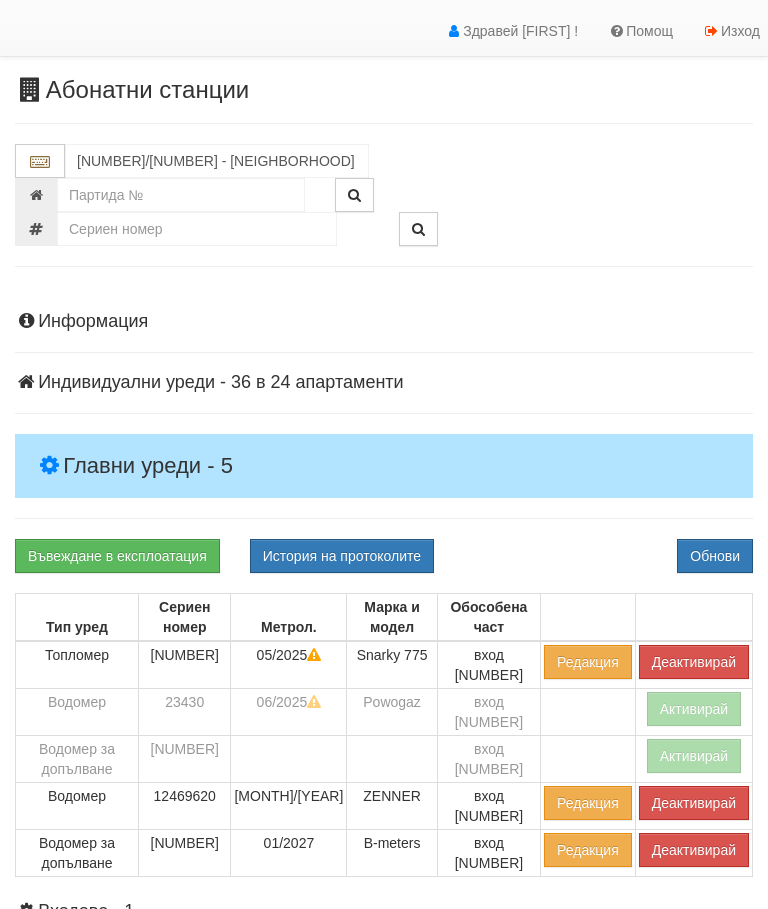 click on "Главни уреди - 5" at bounding box center (384, 466) 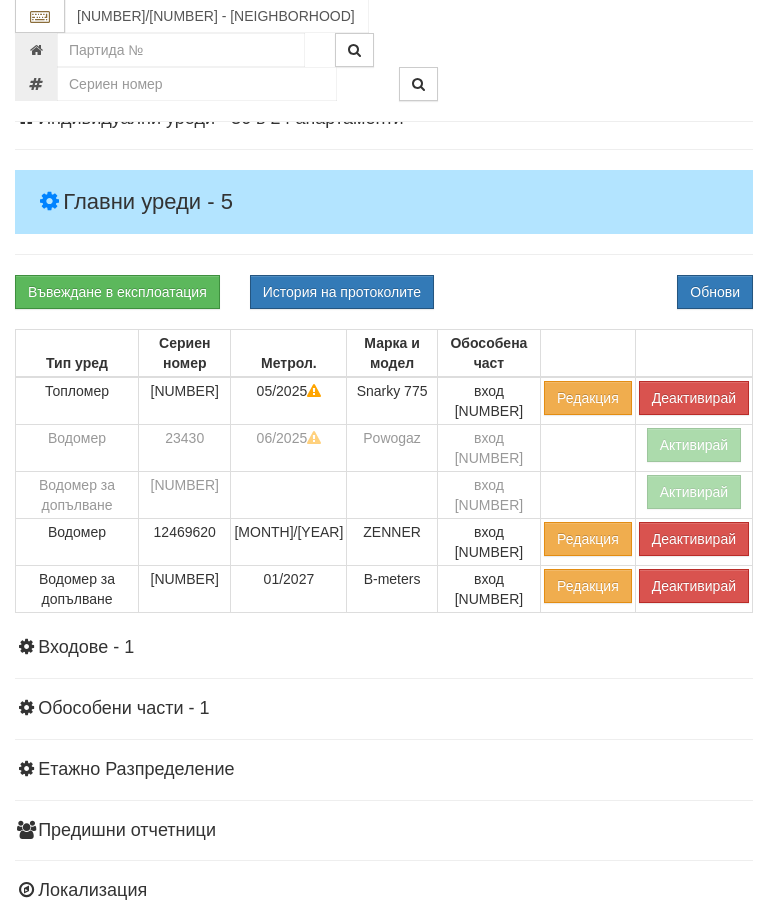 scroll, scrollTop: 308, scrollLeft: 0, axis: vertical 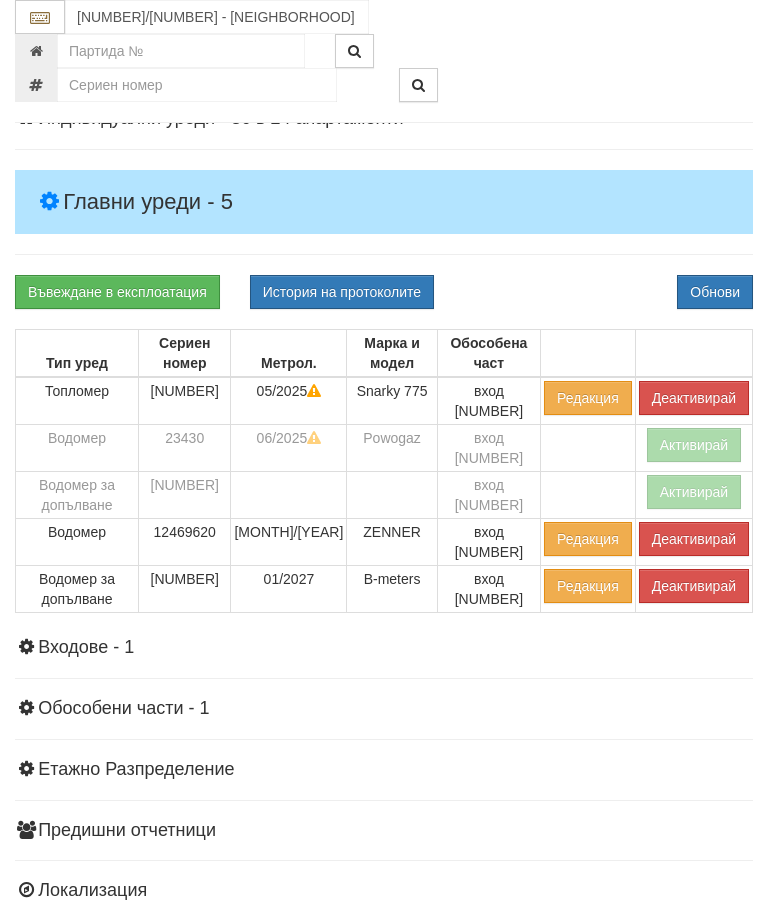 click on "Деактивирай" at bounding box center (693, 401) 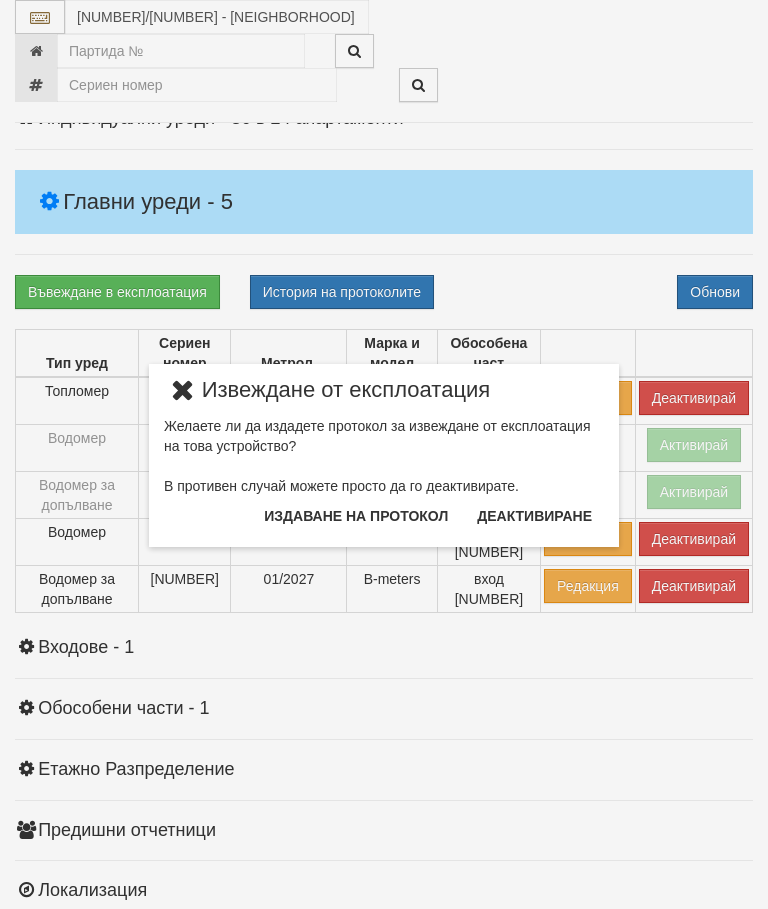 click on "Издаване на протокол" at bounding box center (356, 516) 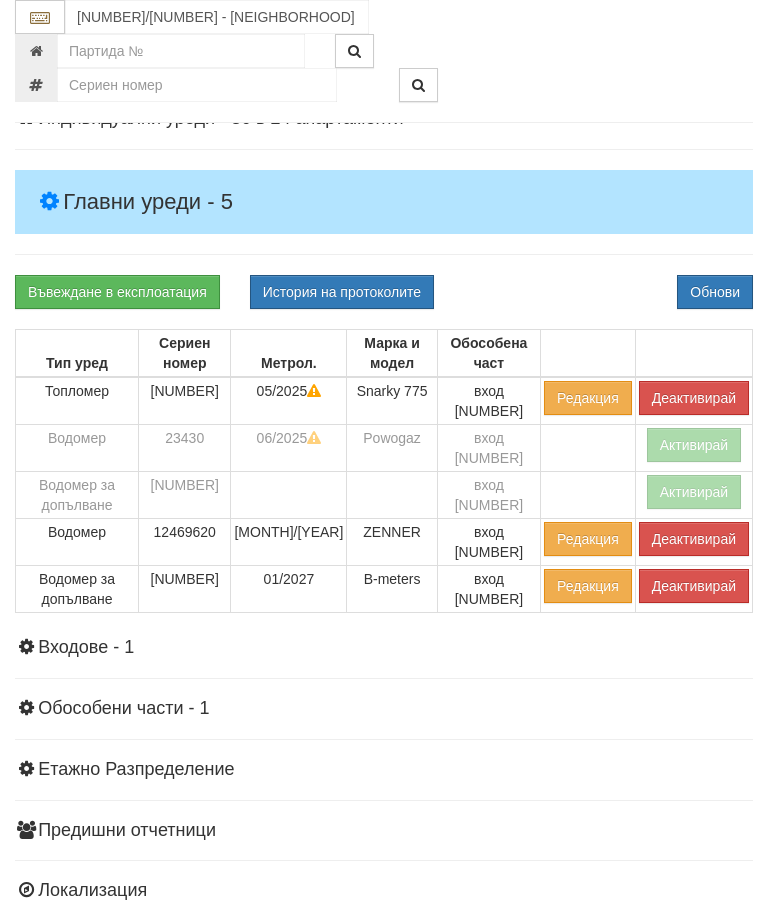 scroll, scrollTop: 383, scrollLeft: 0, axis: vertical 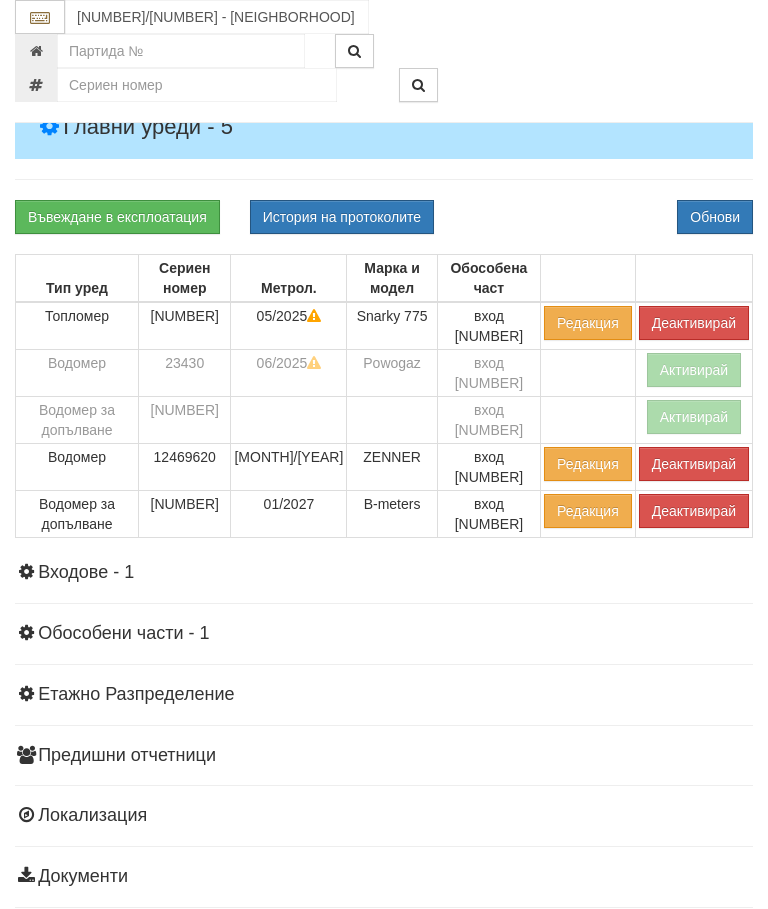 click on "Информация
Параметри
Брой Апартаменти:
24
Ползватели 06/2025
58  %
0  % 58" at bounding box center (384, 428) 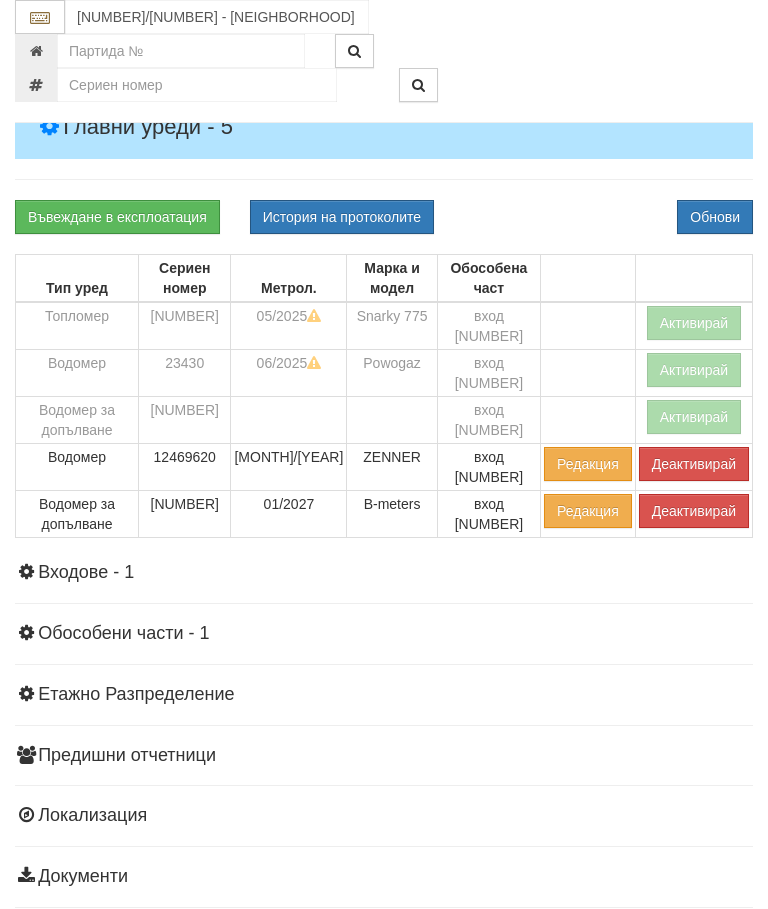 click on "Деактивирай" at bounding box center [694, 511] 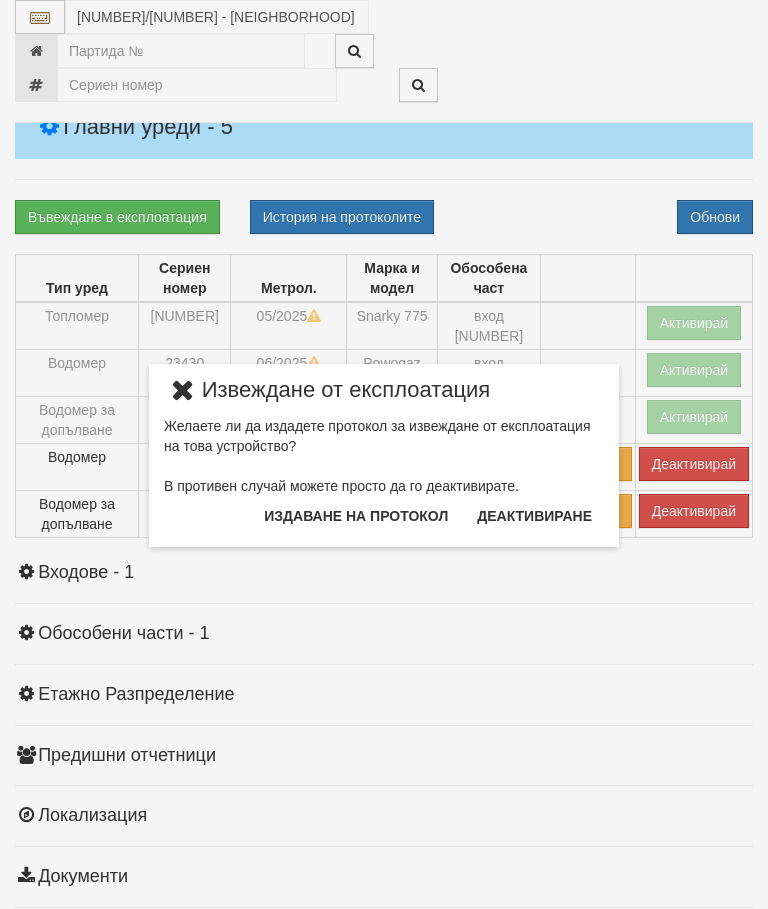 click on "Издаване на протокол" at bounding box center [356, 516] 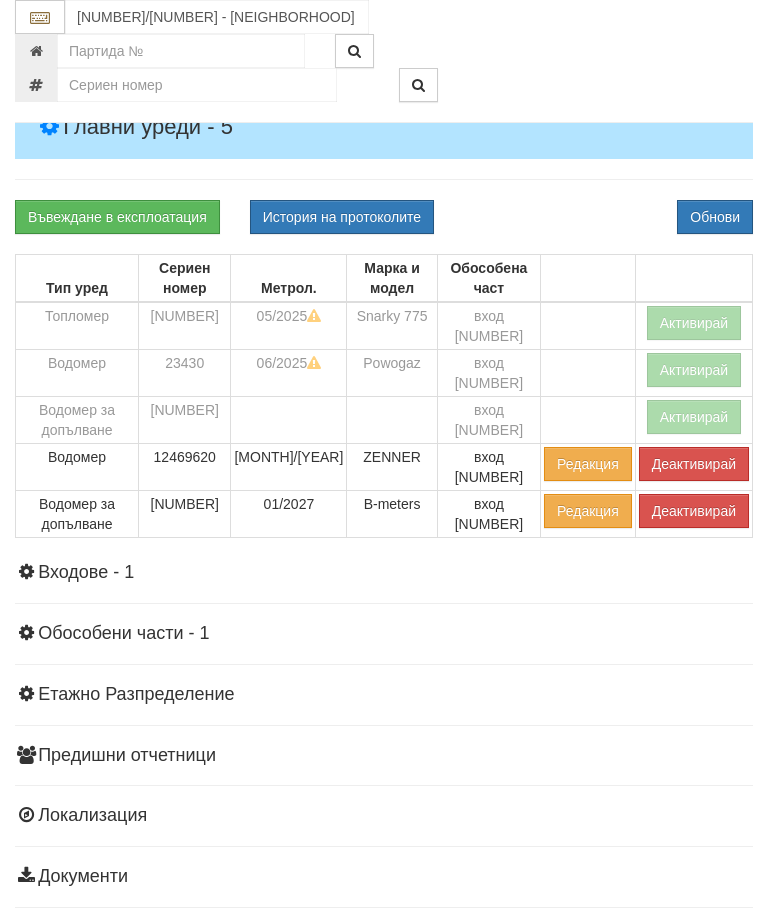 click on "Информация
Параметри
Брой Апартаменти:
24
Ползватели 06/2025
58  %
0  % 58" at bounding box center [384, 428] 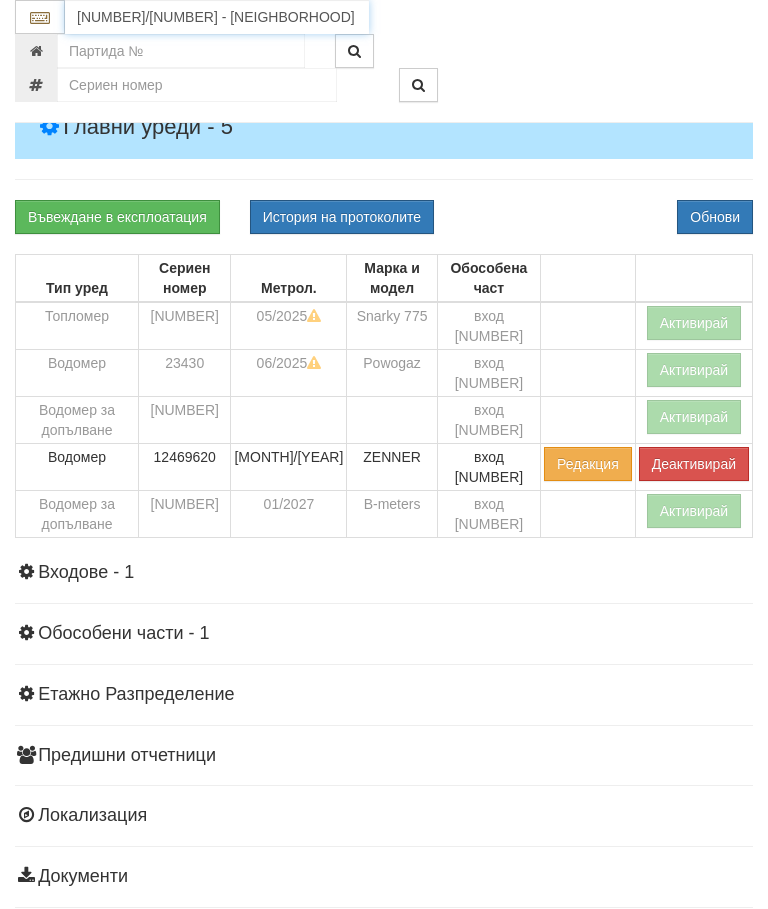 click on "134/6 - Младост - "ВЕОЛИЯ"" at bounding box center (217, 17) 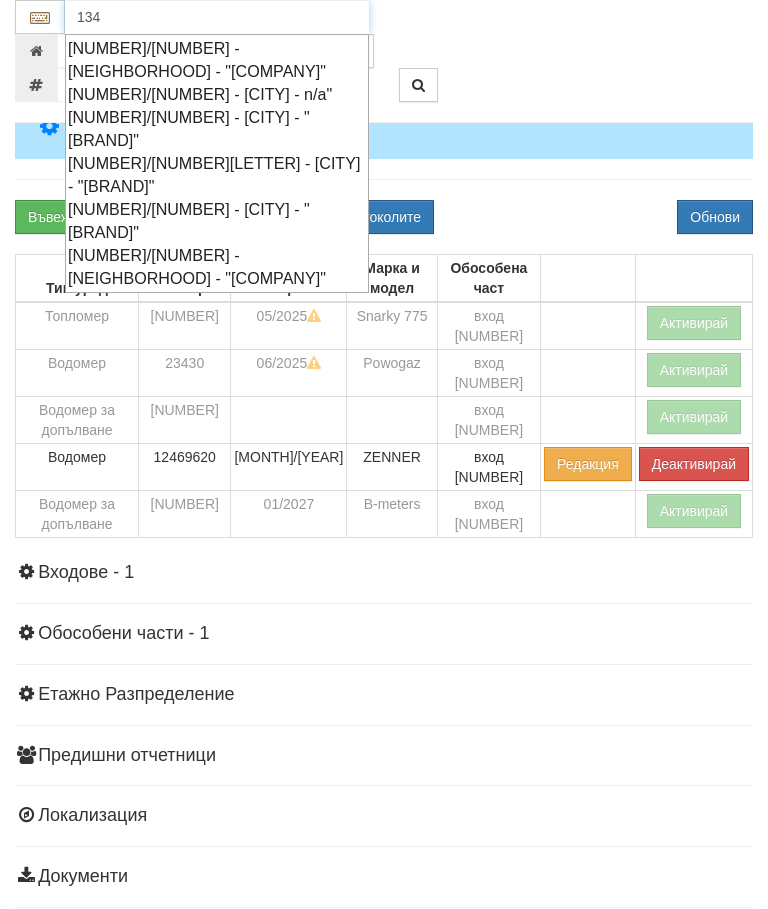 click on "134/4А - Младост - "ВЕОЛИЯ"" at bounding box center (217, 175) 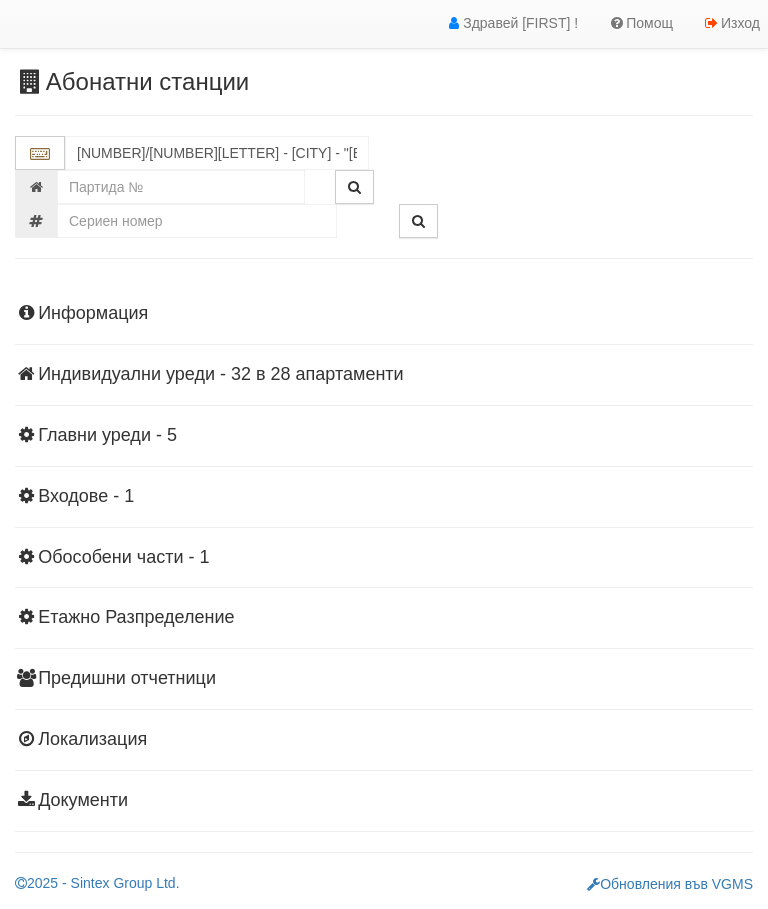 scroll, scrollTop: 44, scrollLeft: 0, axis: vertical 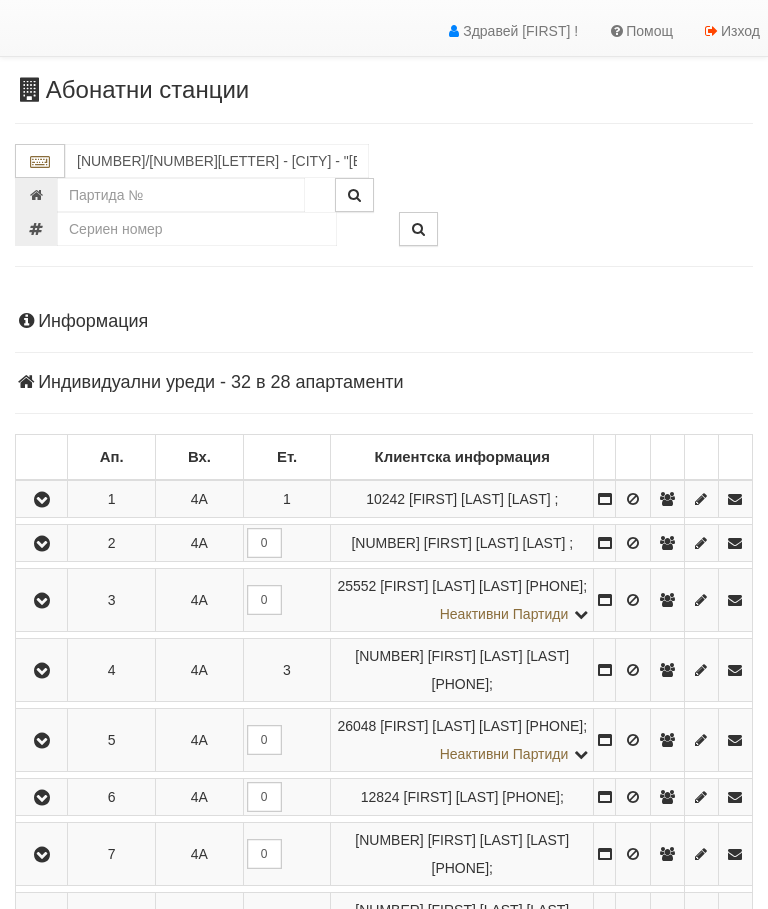 click on "Информация
Параметри
Брой Апартаменти:
28
Ползватели 06/2025
46  %
0  % 27" at bounding box center [384, 1625] 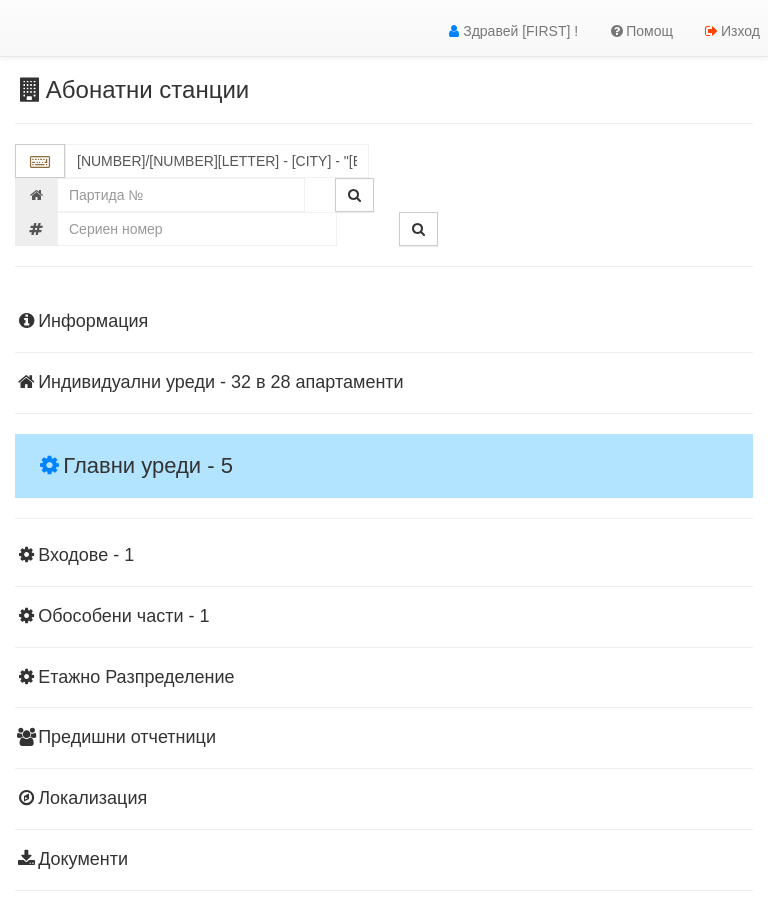 click on "Главни уреди - 5" at bounding box center [384, 466] 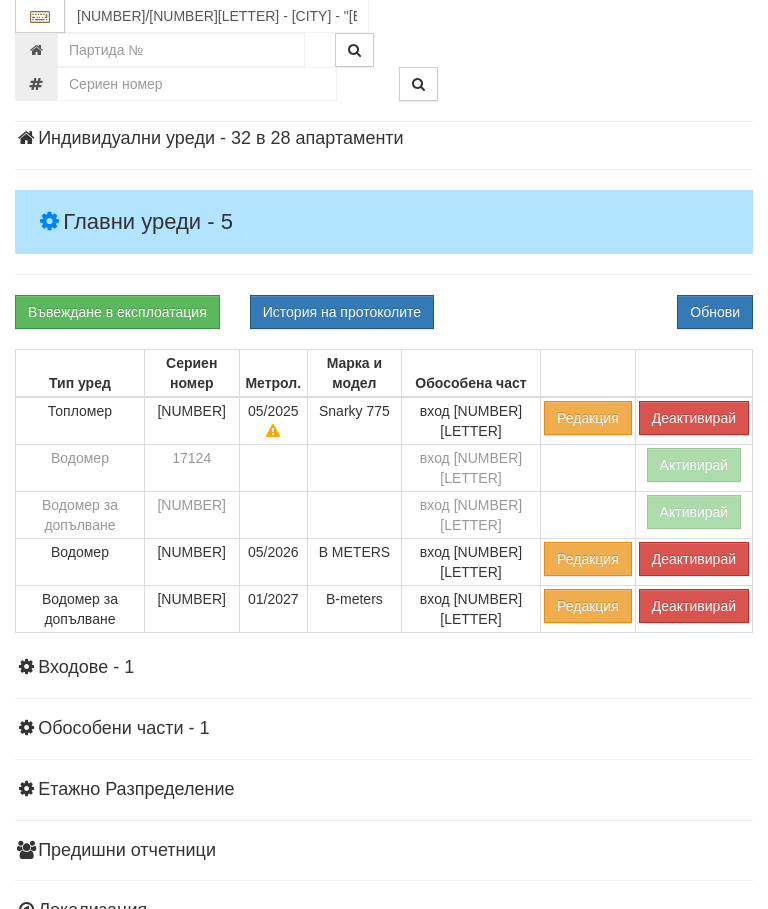 scroll, scrollTop: 288, scrollLeft: 0, axis: vertical 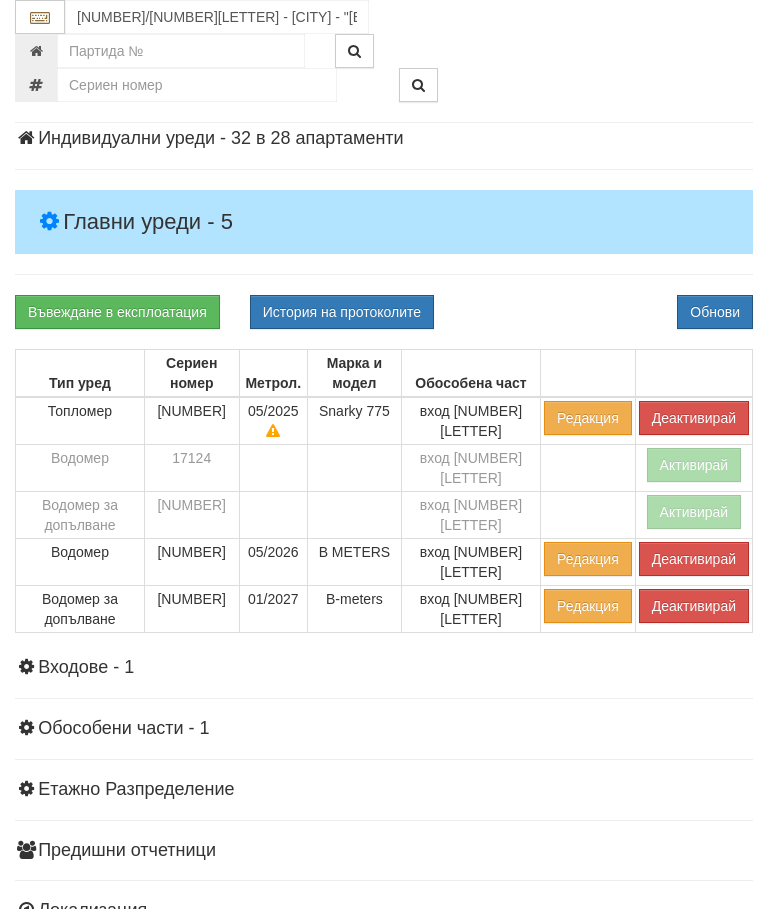 click on "Деактивирай" at bounding box center (694, 418) 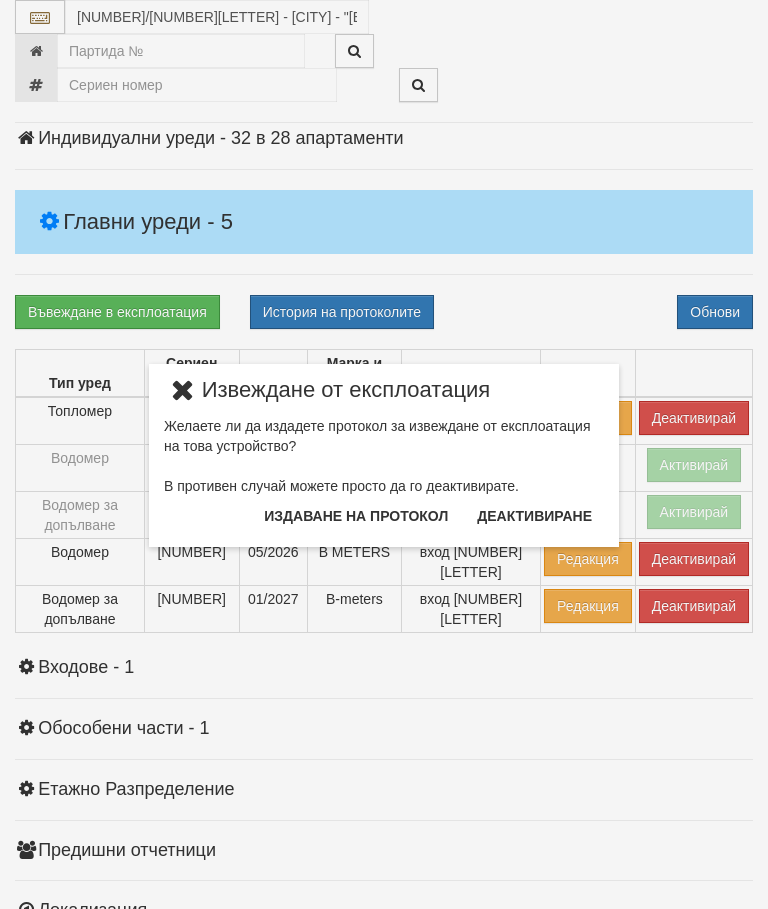 click on "Издаване на протокол" at bounding box center [356, 516] 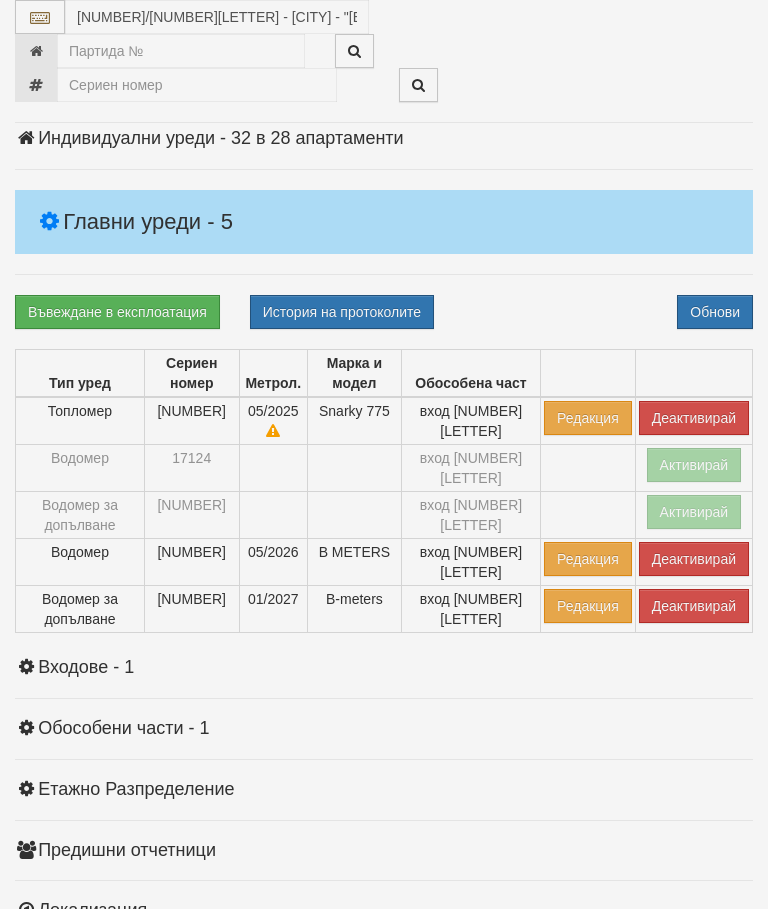 scroll, scrollTop: 363, scrollLeft: 0, axis: vertical 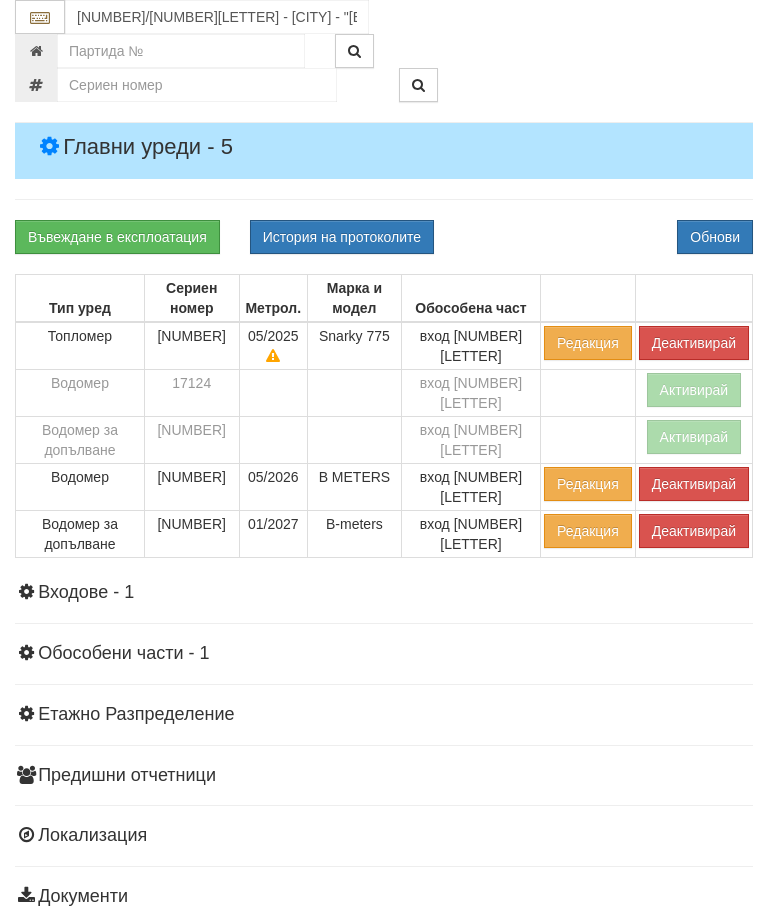 click on "Информация
Параметри
Брой Апартаменти:
28
Ползватели 06/2025
46  %
0  % 27" at bounding box center [384, 448] 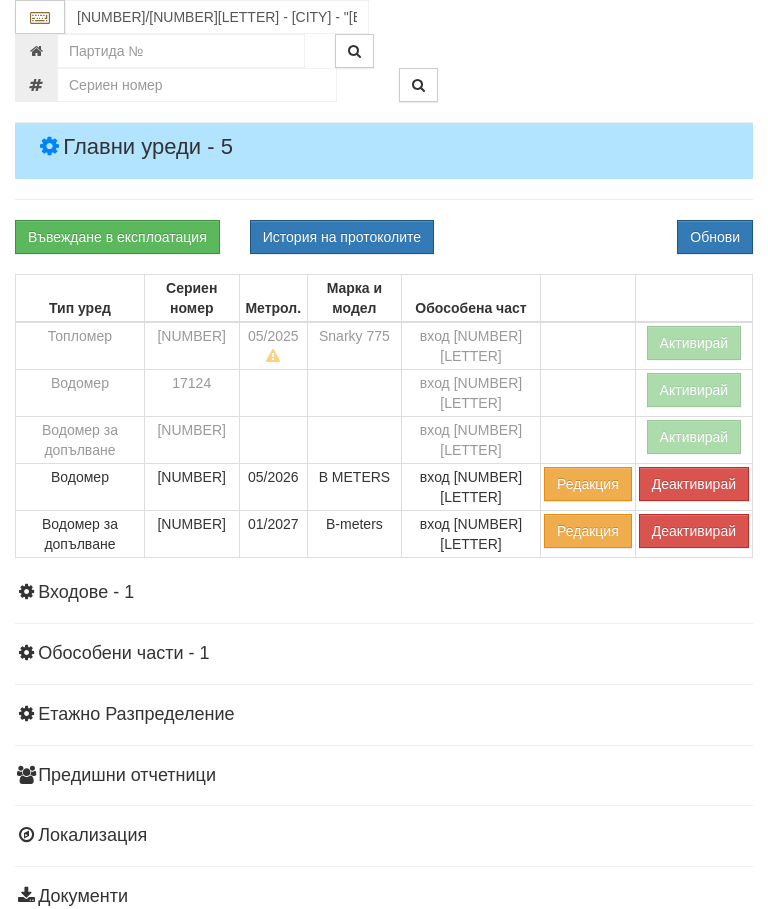 click on "Деактивирай" at bounding box center [694, 531] 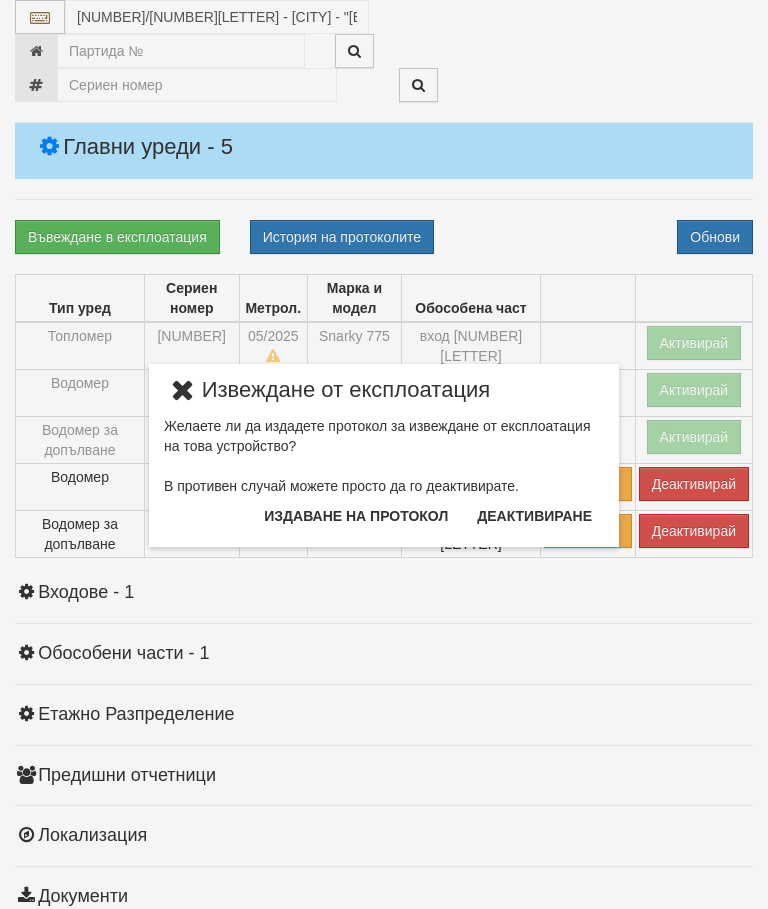 click on "Издаване на протокол" at bounding box center (356, 516) 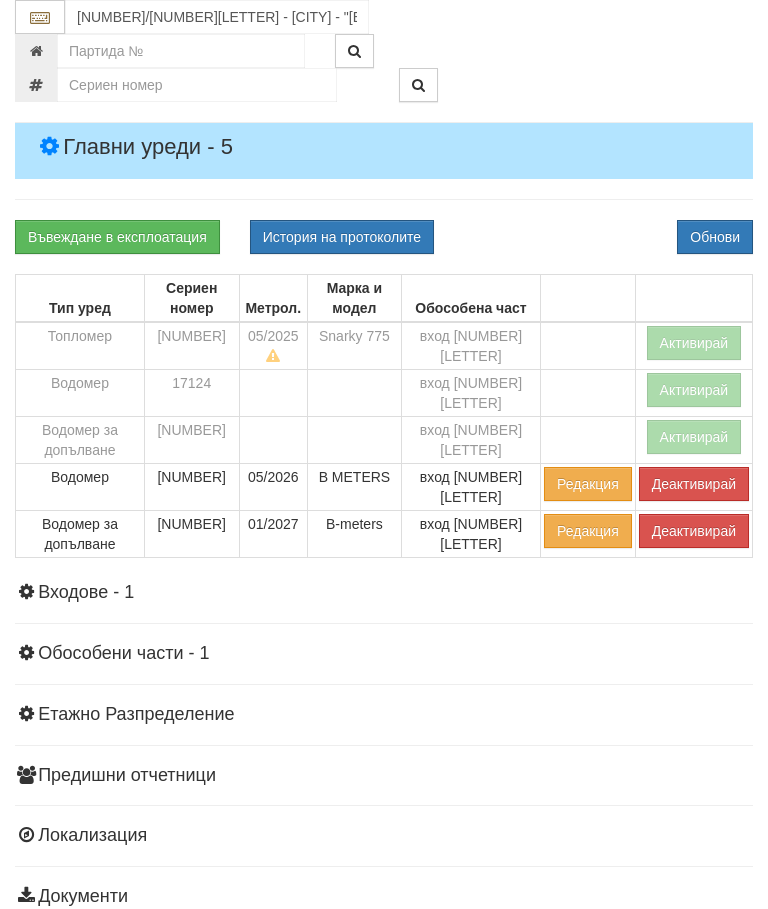 click on "Информация
Параметри
Брой Апартаменти:
28
Ползватели 06/2025
46  %
0  % 27" at bounding box center [384, 448] 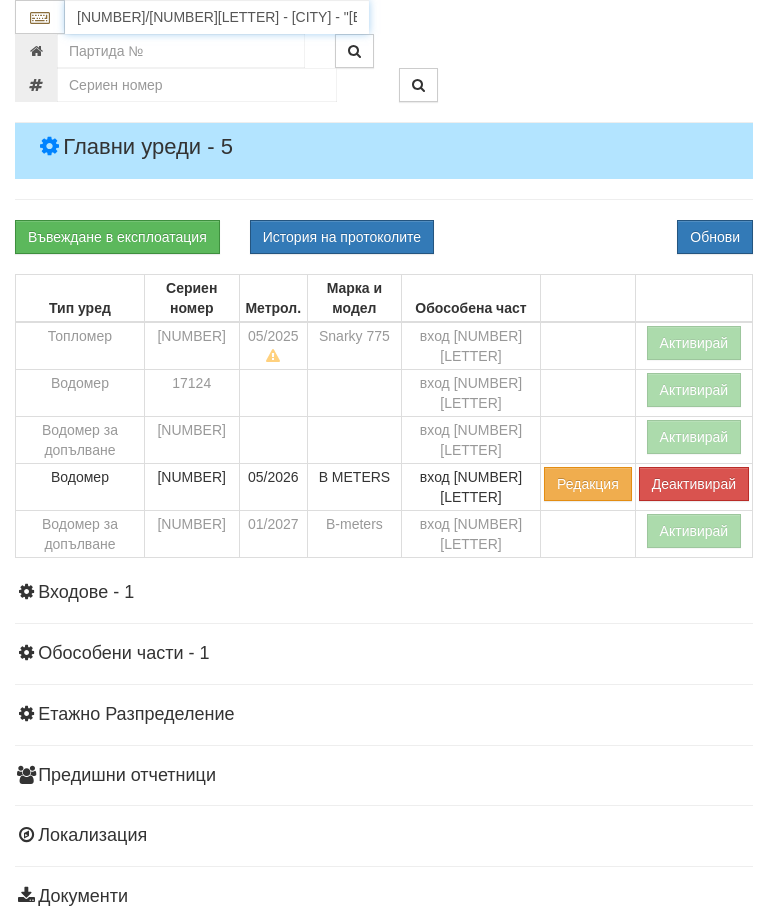 click on "134/4А - Младост - "ВЕОЛИЯ"" at bounding box center [217, 17] 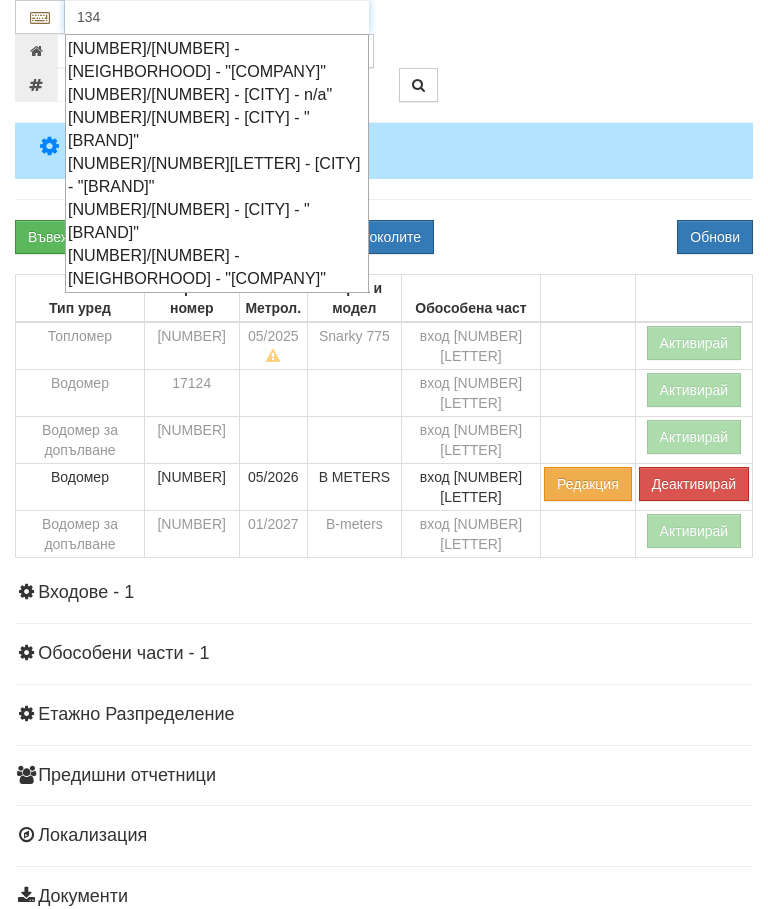 click on "134/3,4 - Младост - "ВЕОЛИЯ"" at bounding box center [217, 129] 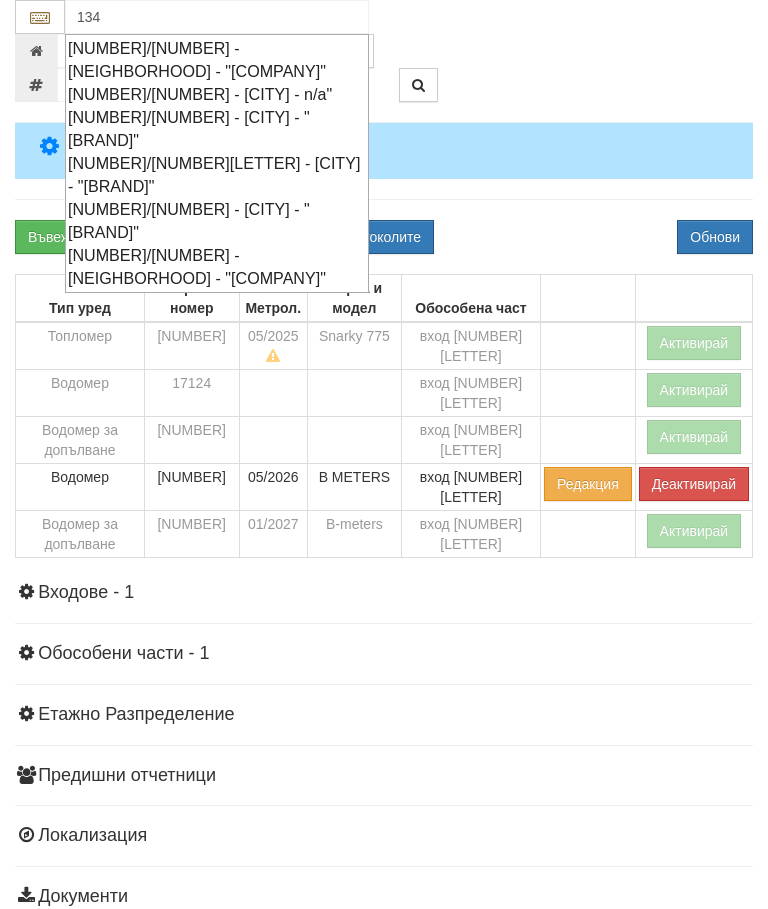 type on "134/3,4 - Младост - "ВЕОЛИЯ"" 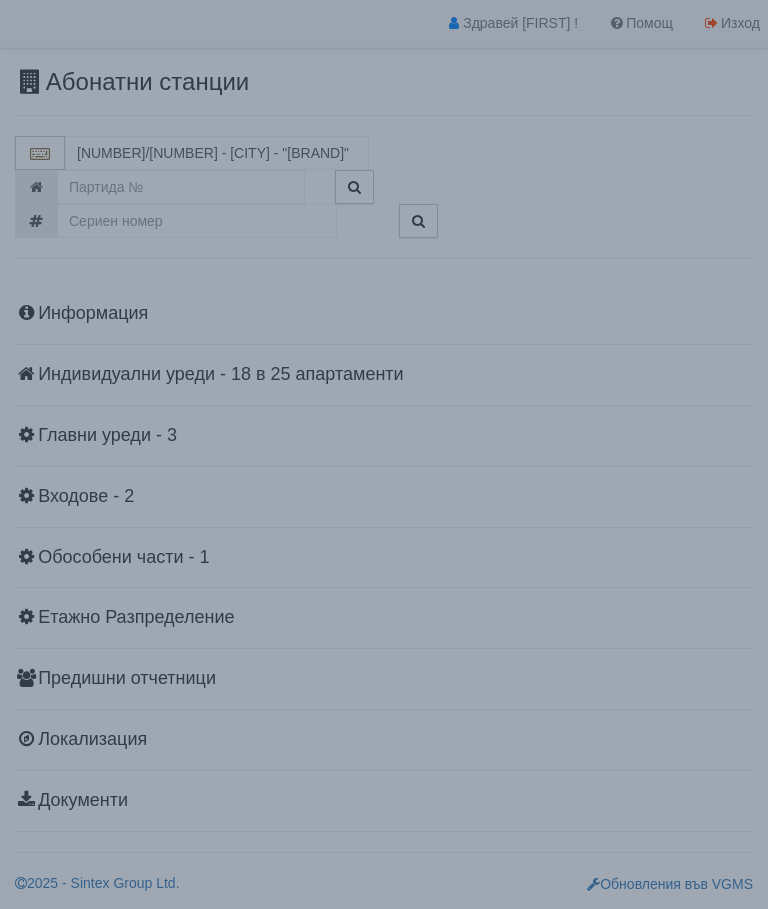 scroll, scrollTop: 44, scrollLeft: 0, axis: vertical 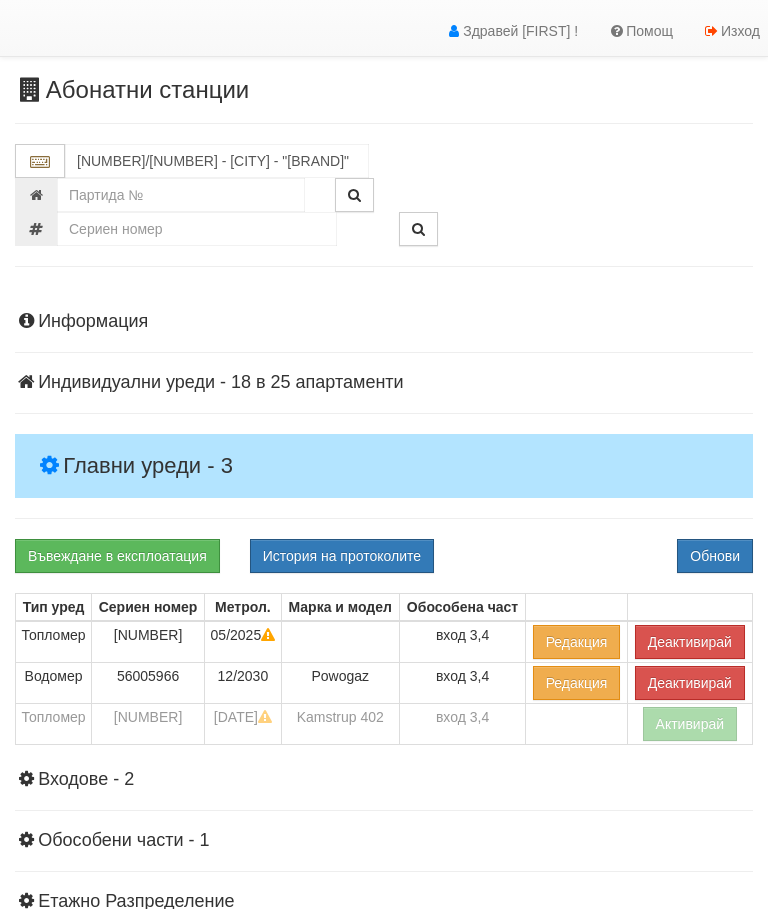 click on "Главни уреди - 3" at bounding box center [384, 466] 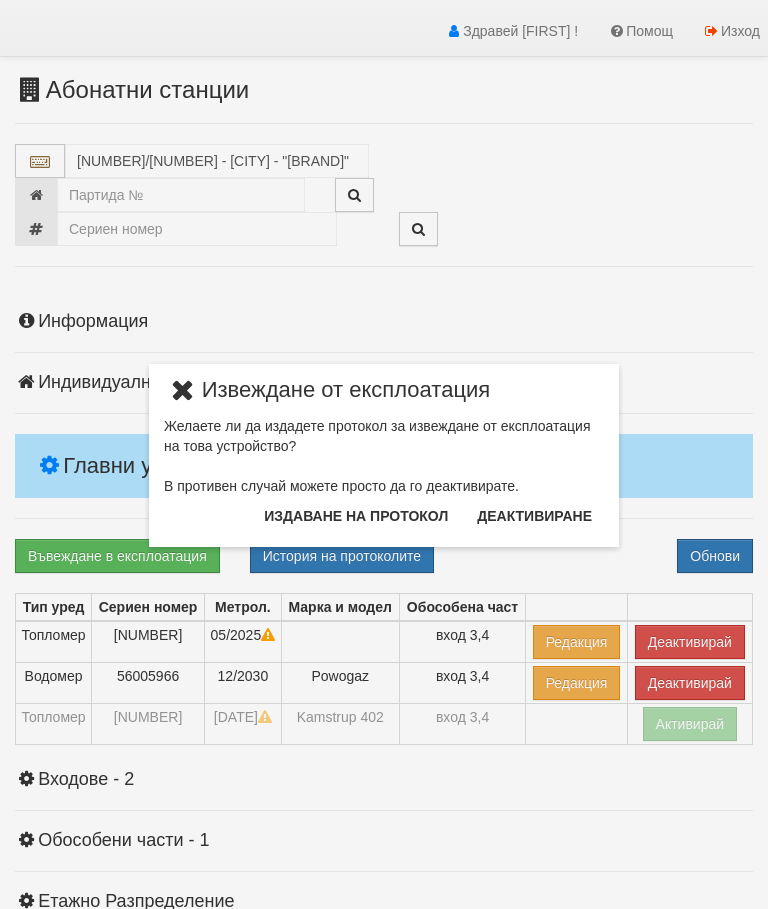 click on "Издаване на протокол" at bounding box center (356, 516) 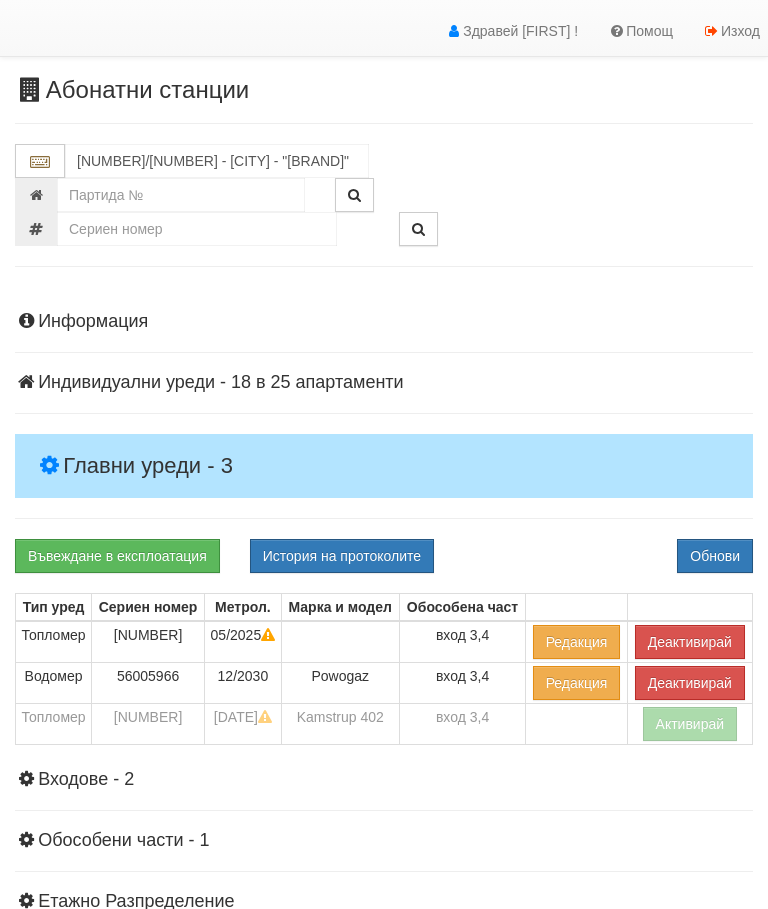 click on "Информация
Параметри
Брой Апартаменти:
25
Ползватели 06/2025
28  %
0  % 62" at bounding box center (384, 701) 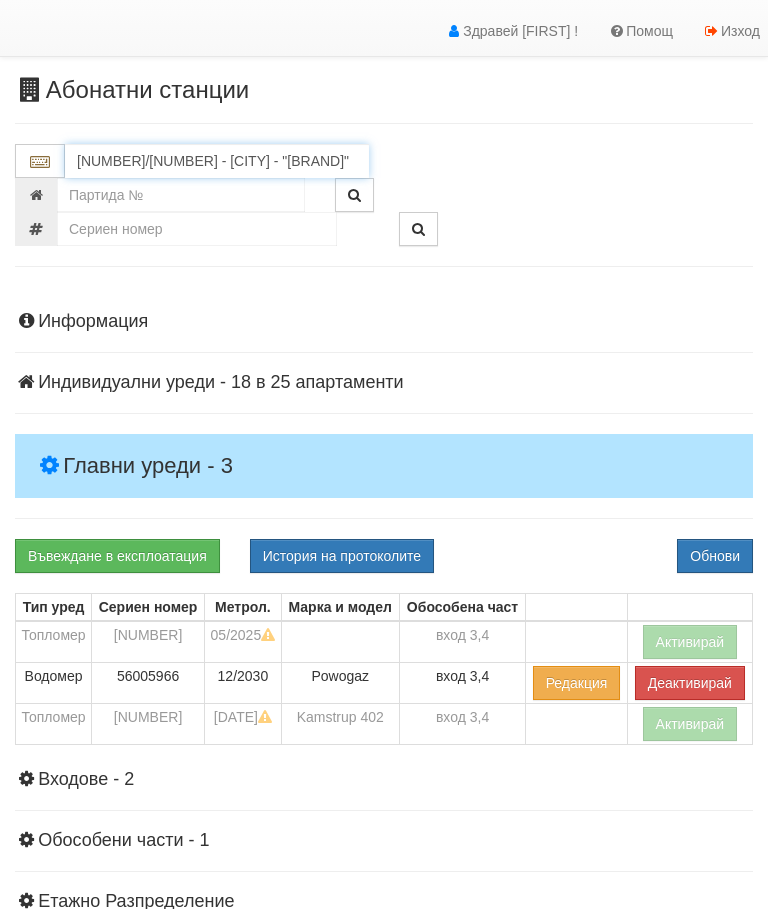 click on "134/3,4 - Младост - "ВЕОЛИЯ"" at bounding box center [217, 161] 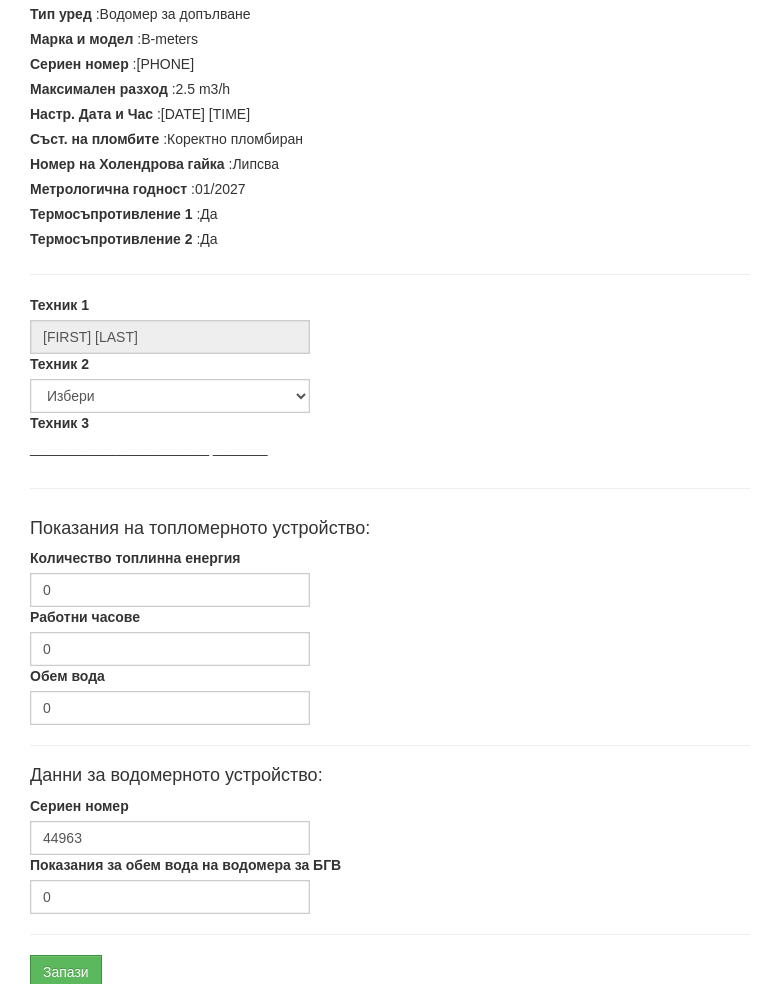 scroll, scrollTop: 507, scrollLeft: 0, axis: vertical 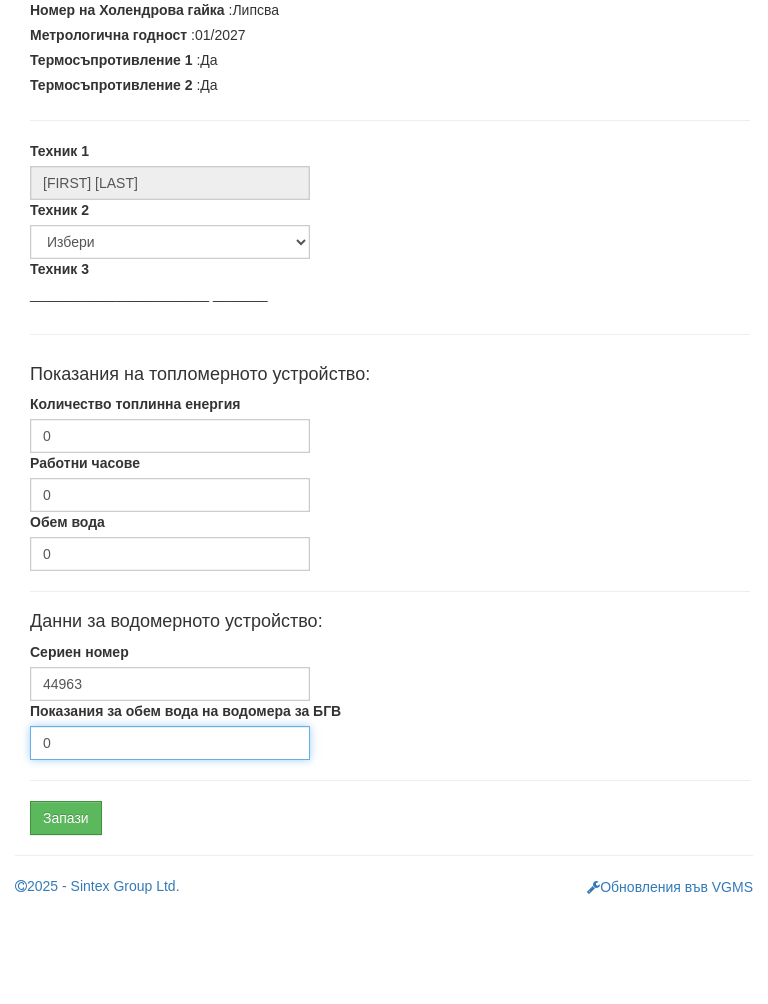 click on "0" at bounding box center (170, 838) 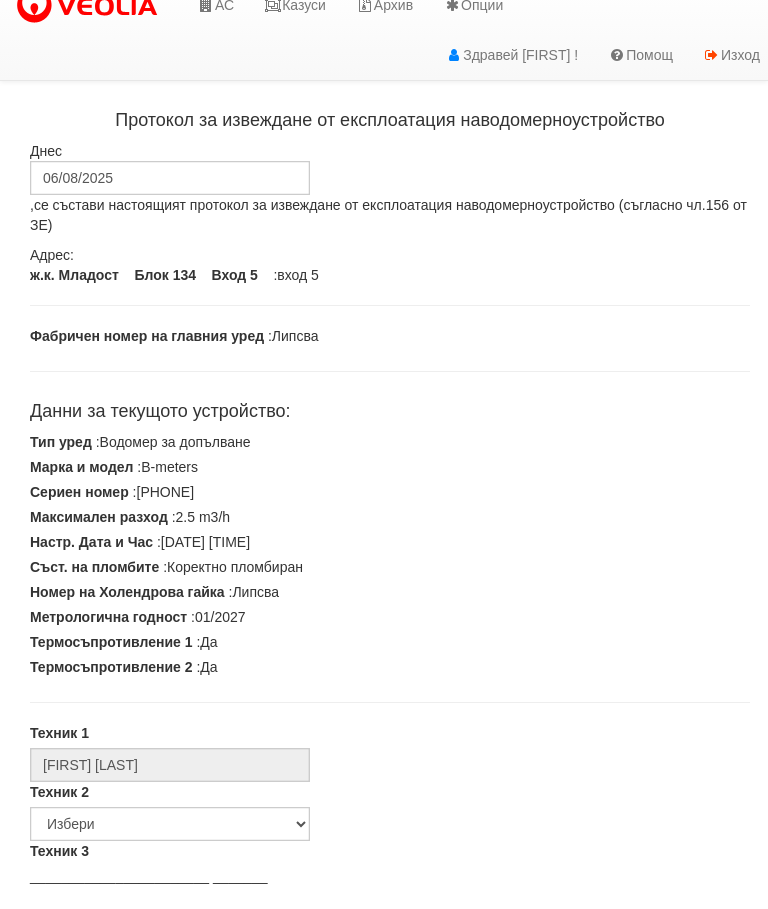 scroll, scrollTop: 0, scrollLeft: 0, axis: both 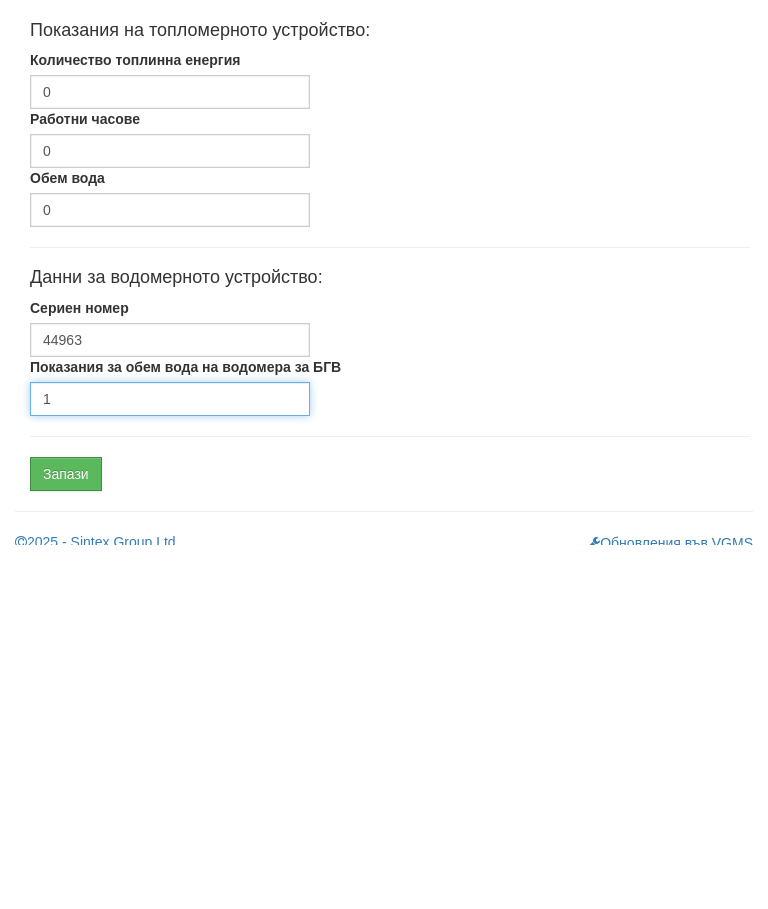 type on "1" 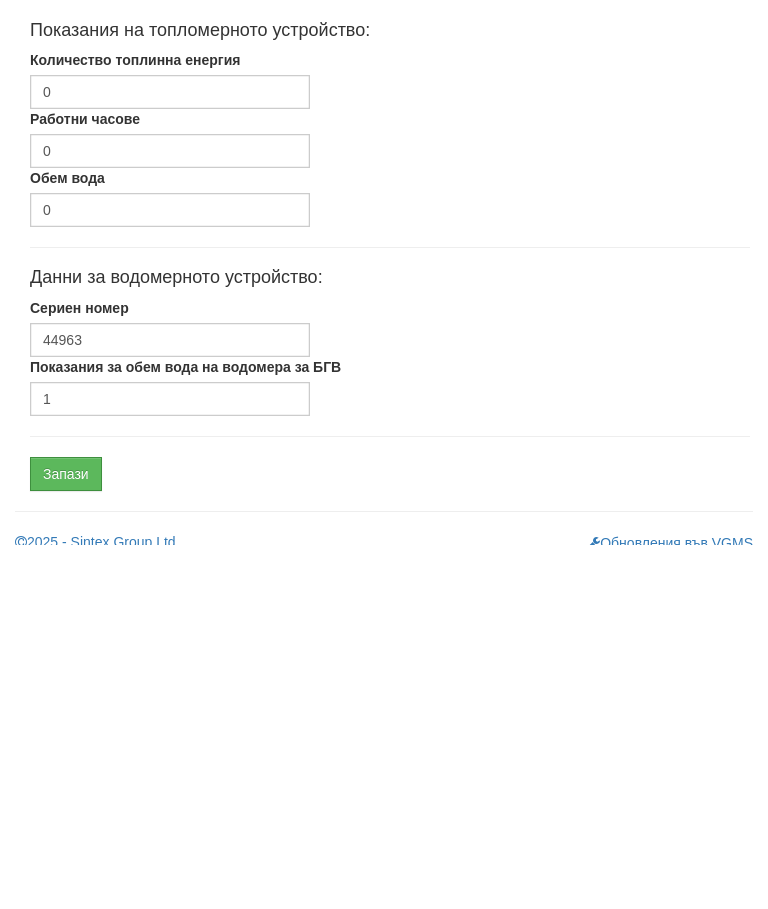 click on "Запази" at bounding box center [66, 838] 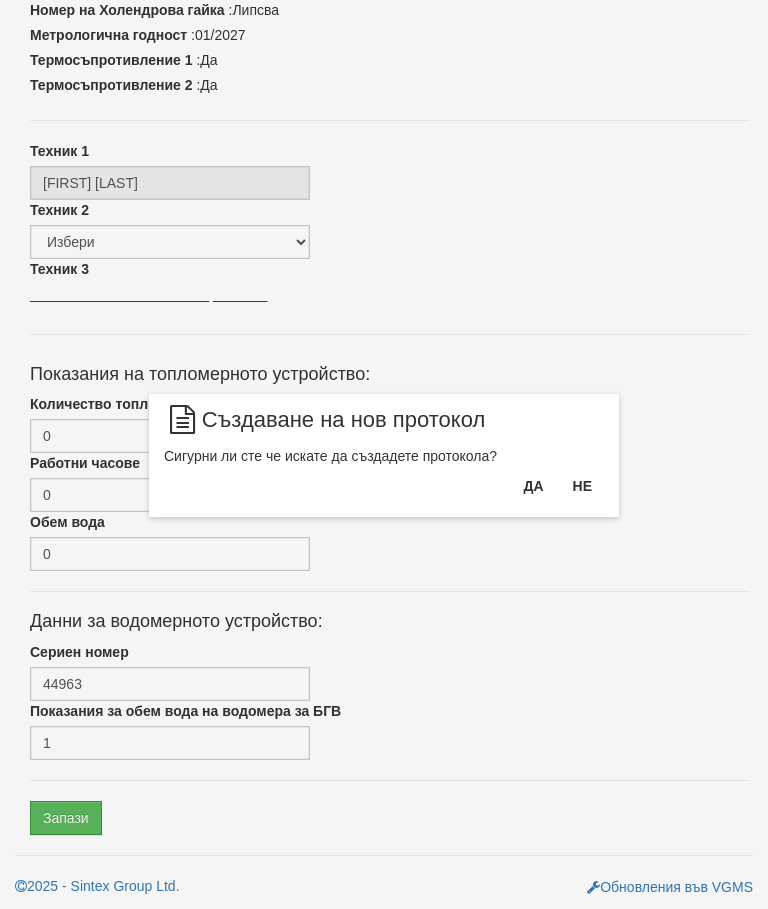 click on "Да" at bounding box center [533, 486] 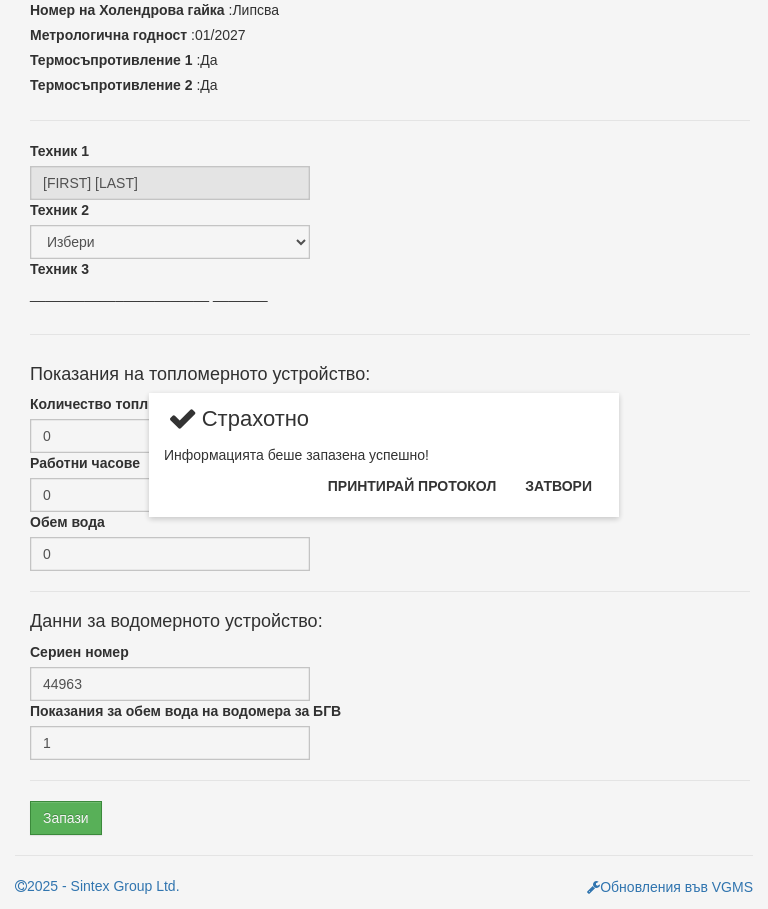 click on "Затвори" at bounding box center [558, 486] 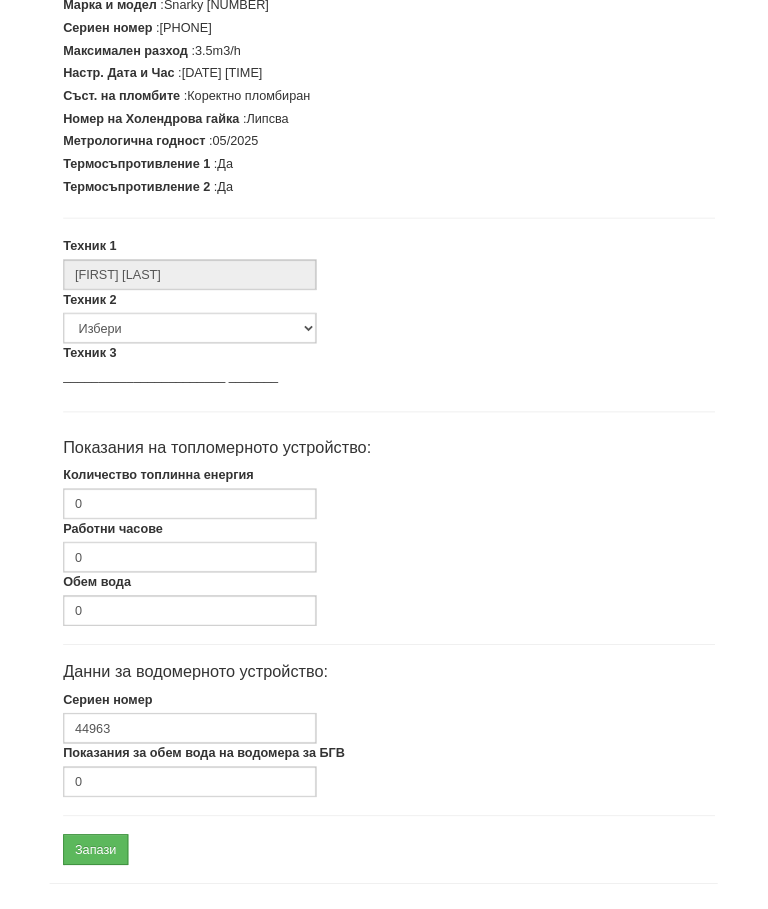 scroll, scrollTop: 462, scrollLeft: 0, axis: vertical 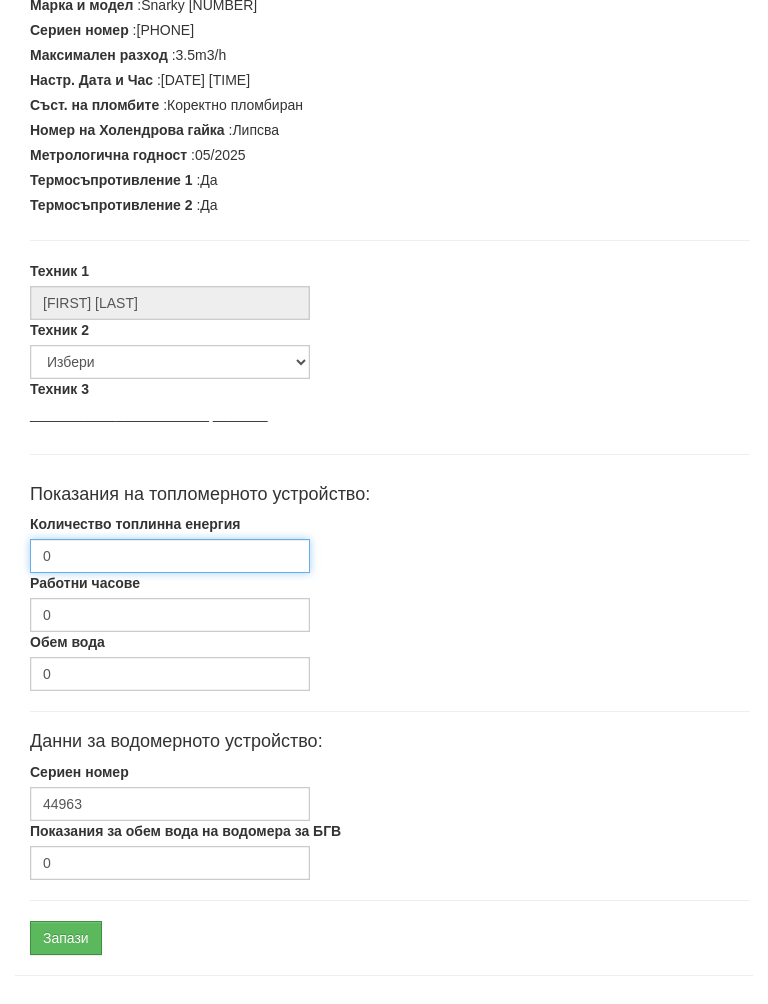 click on "0" at bounding box center [170, 576] 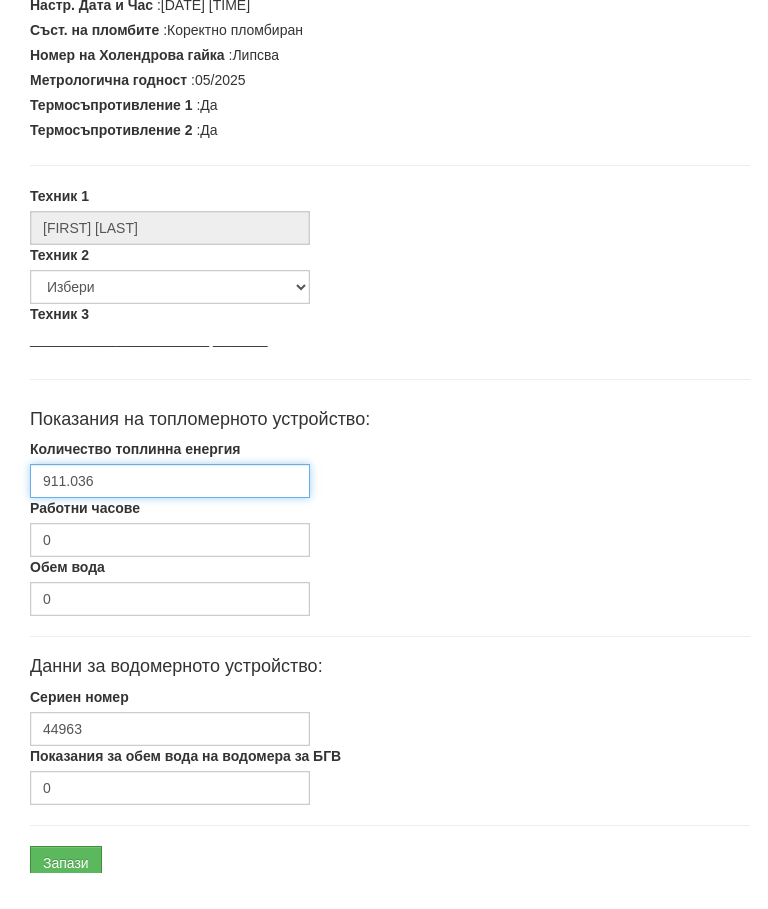scroll, scrollTop: 602, scrollLeft: 0, axis: vertical 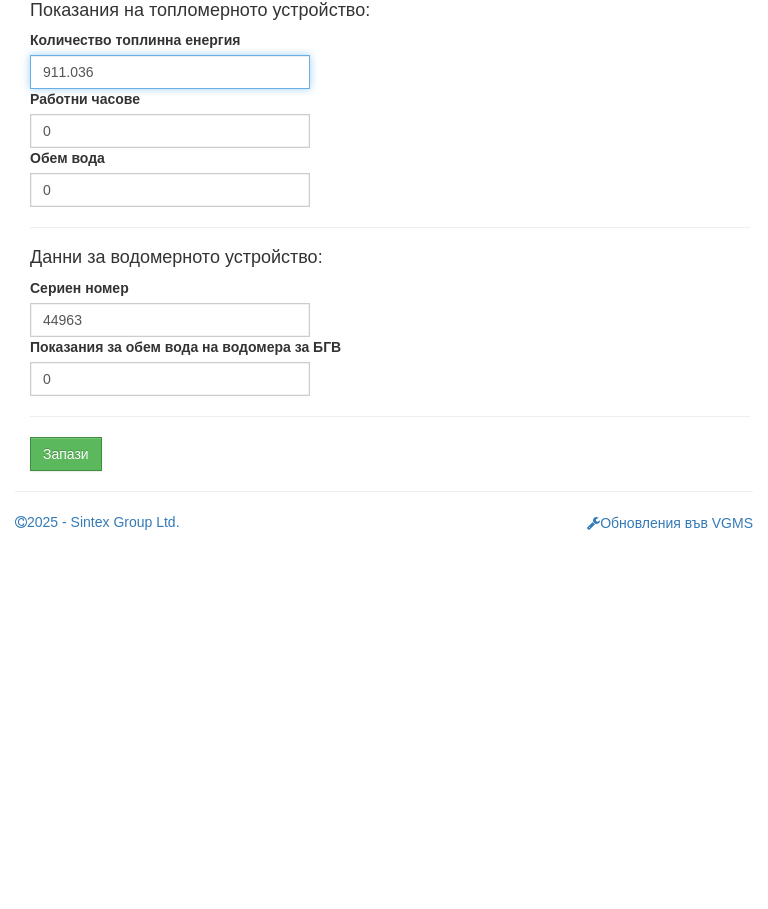 type on "911.036" 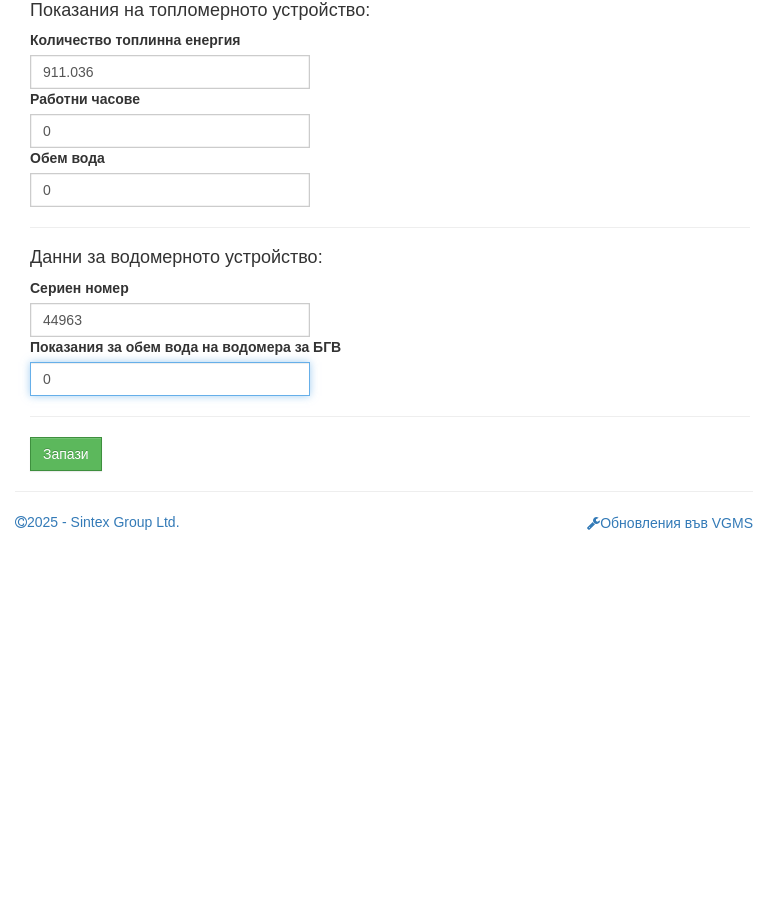 click on "0" at bounding box center [170, 743] 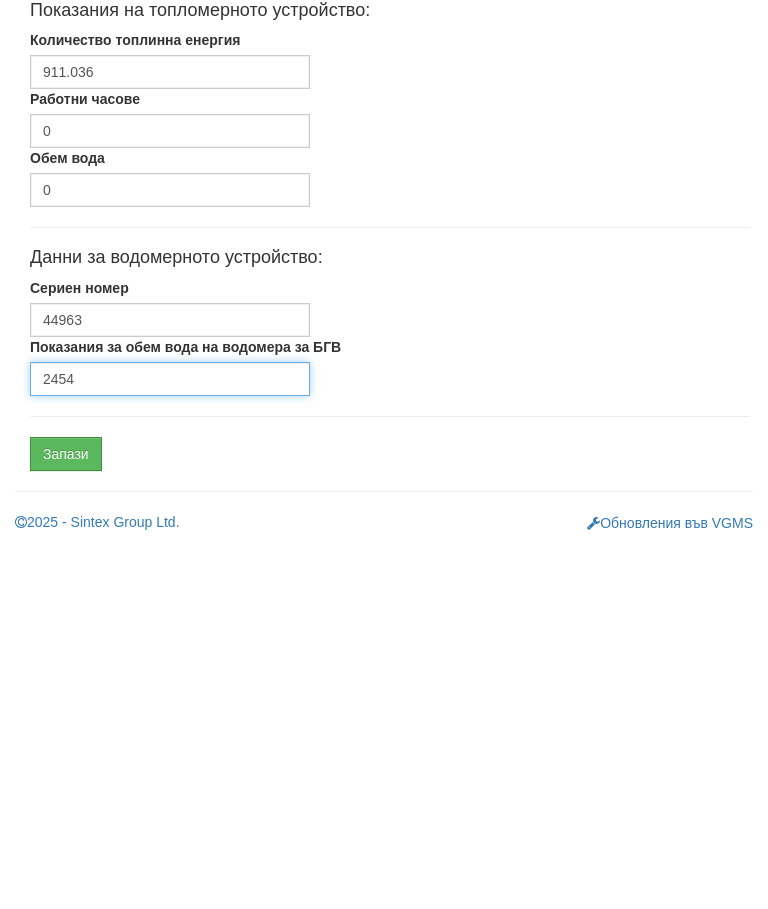 type on "2454" 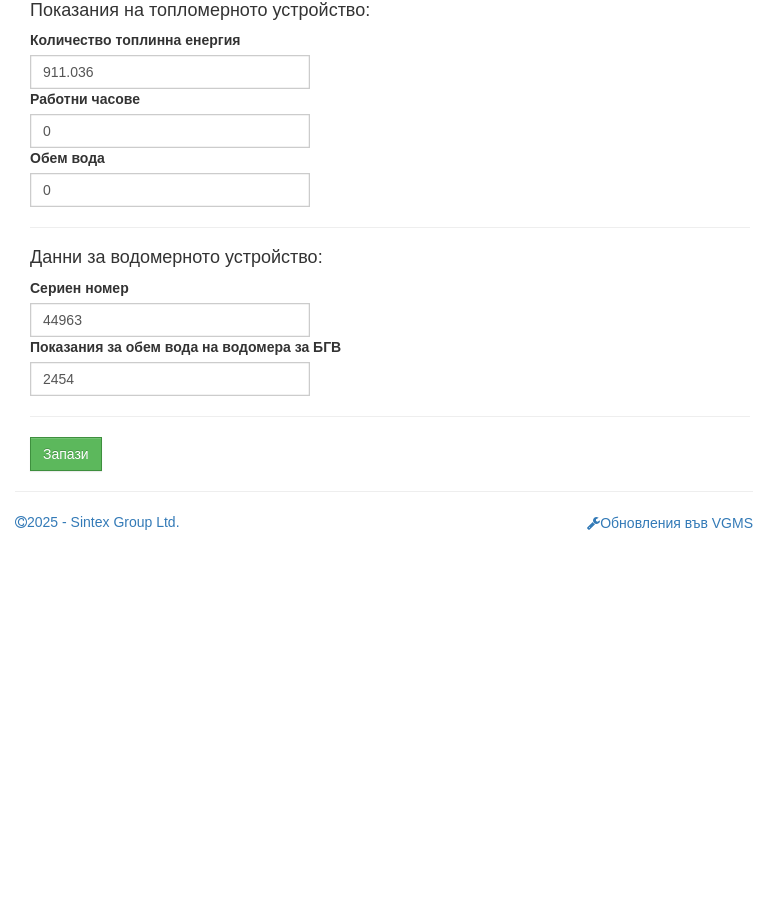 click on "Запази" at bounding box center (66, 818) 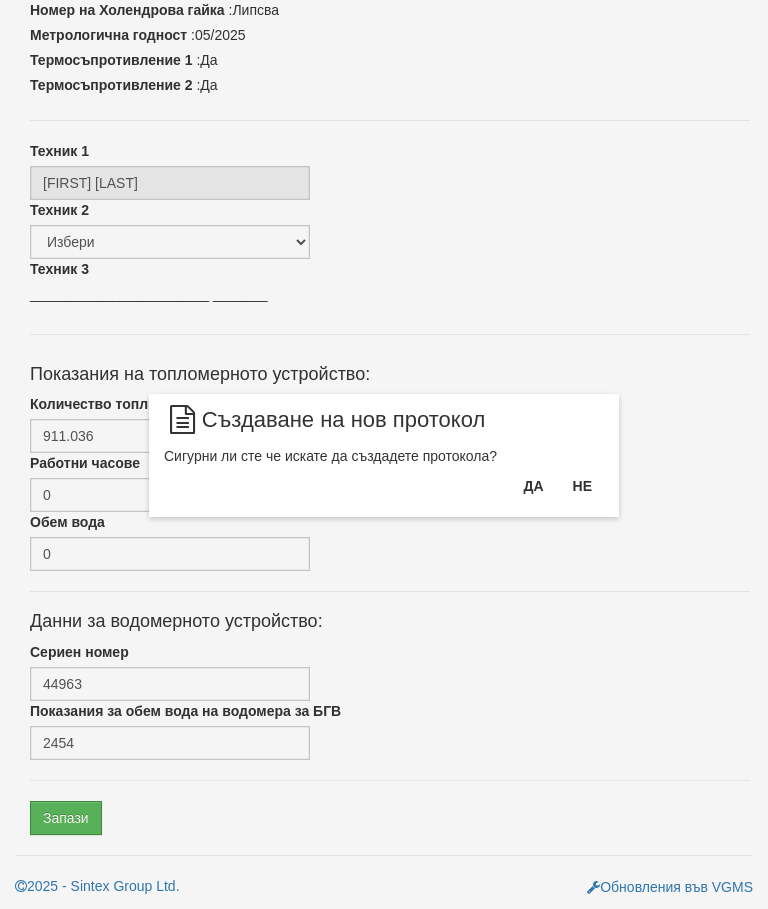 click on "Да" at bounding box center [533, 486] 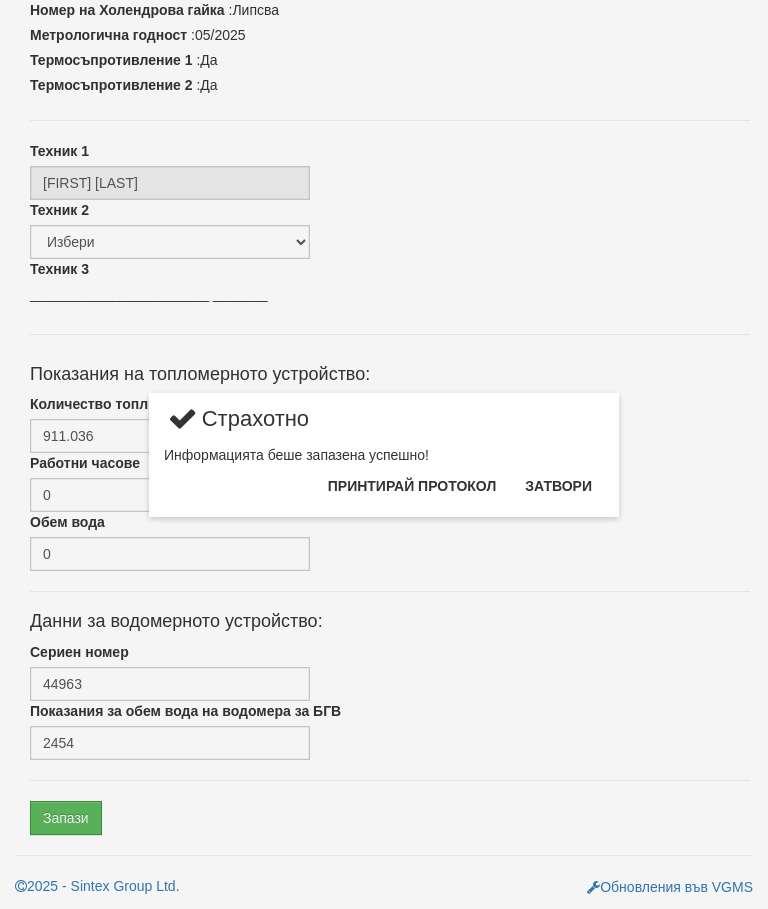 click on "Затвори" at bounding box center [558, 486] 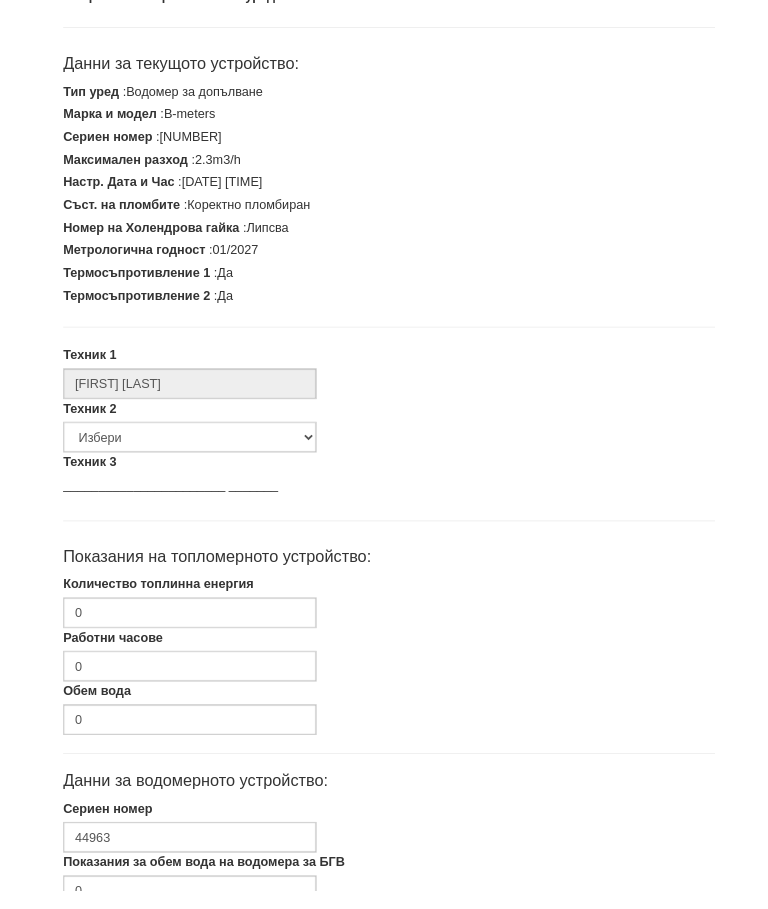 scroll, scrollTop: 507, scrollLeft: 0, axis: vertical 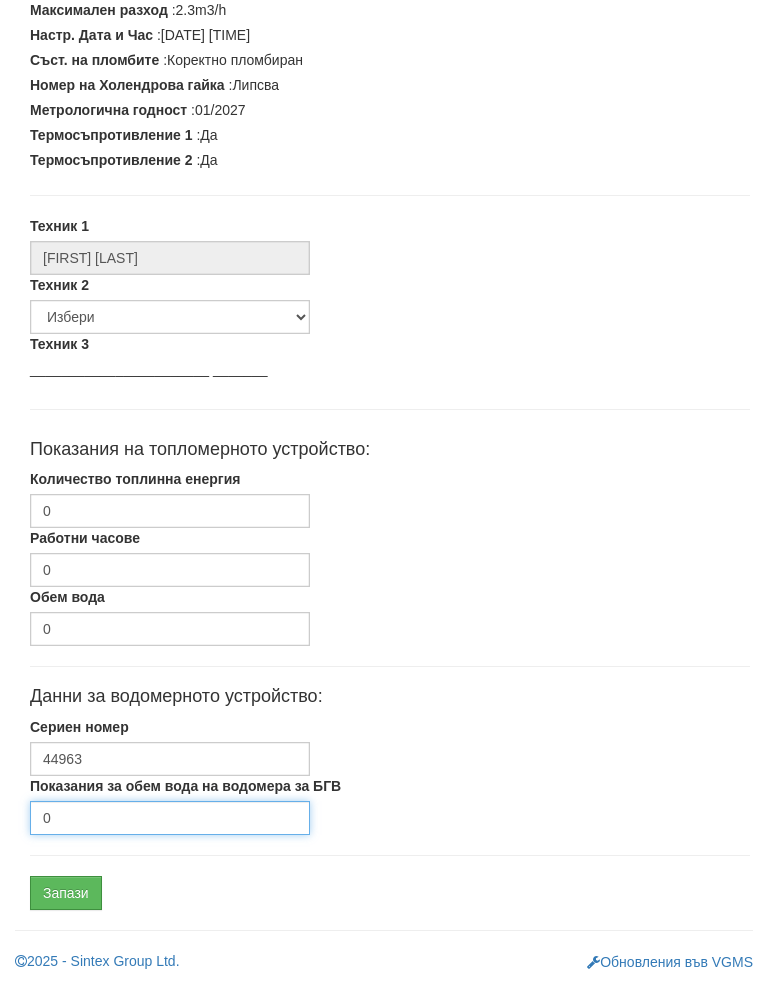 click on "0" at bounding box center (170, 838) 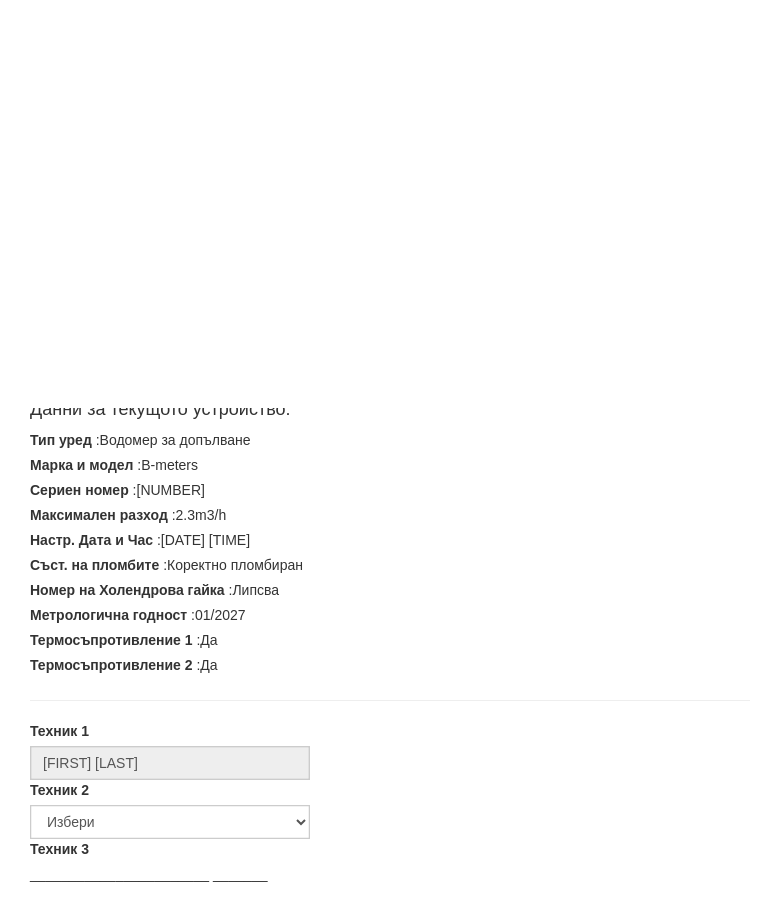 scroll, scrollTop: 602, scrollLeft: 0, axis: vertical 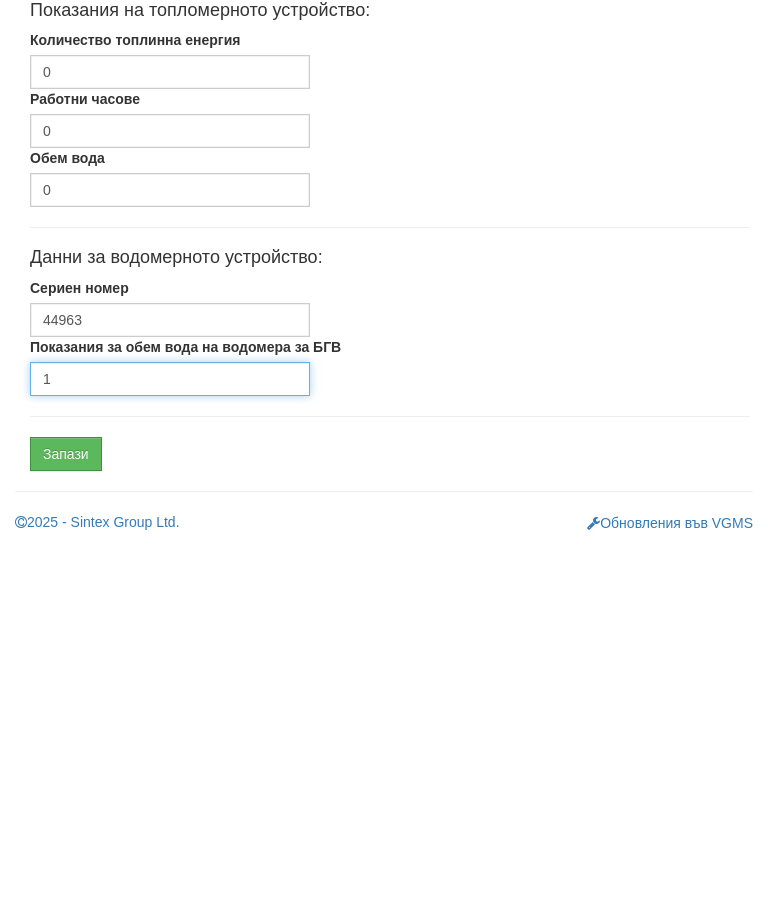 type on "1" 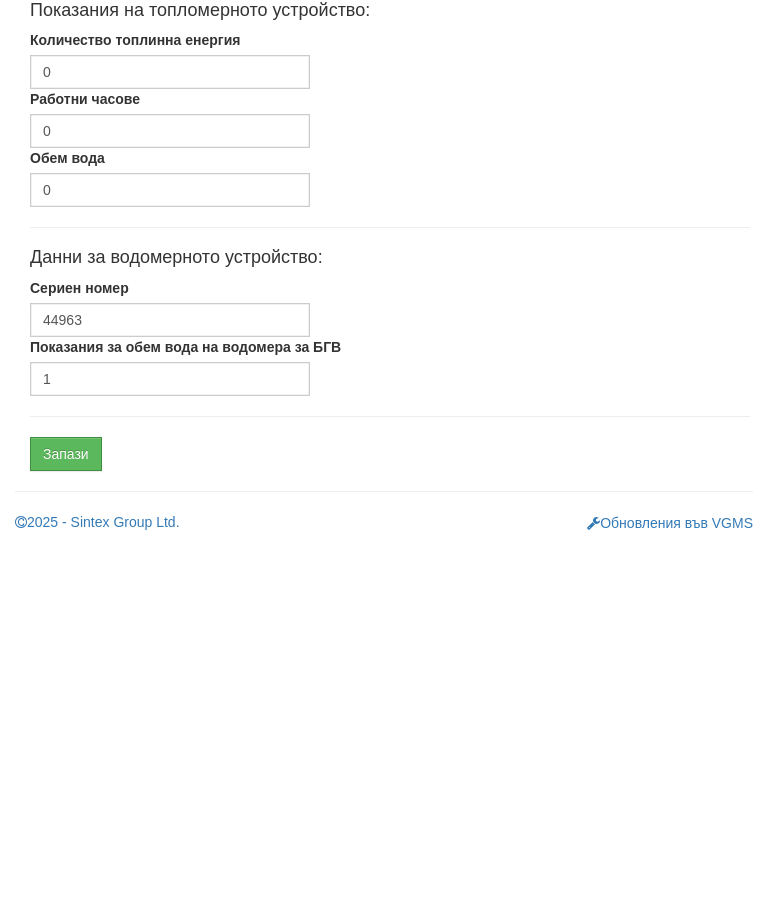 click on "Запази" at bounding box center (66, 818) 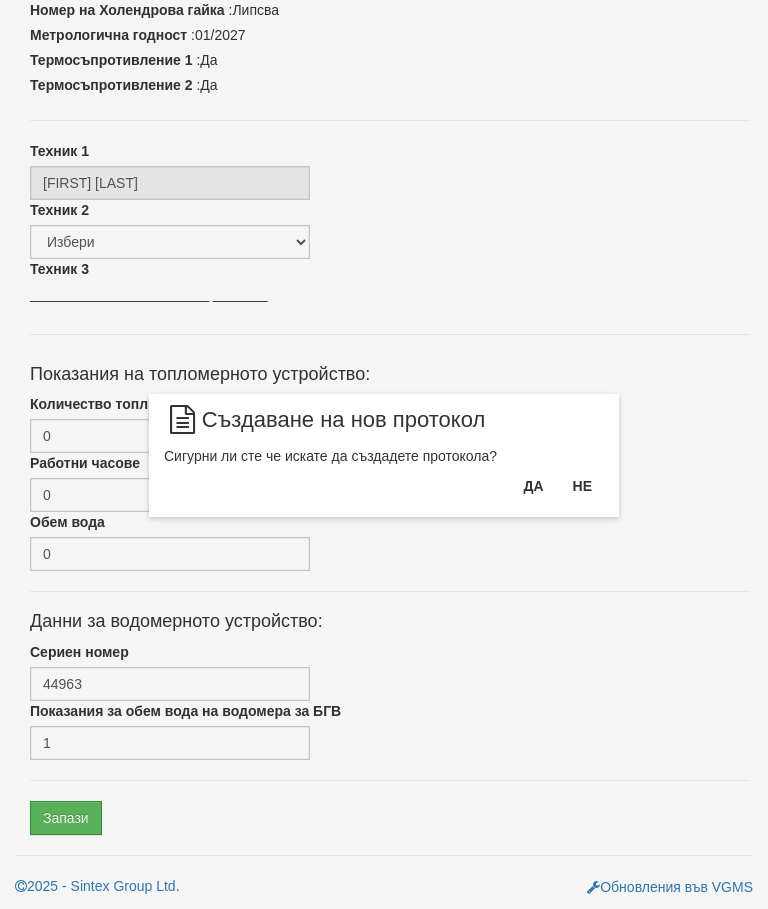 click on "Да" at bounding box center [533, 486] 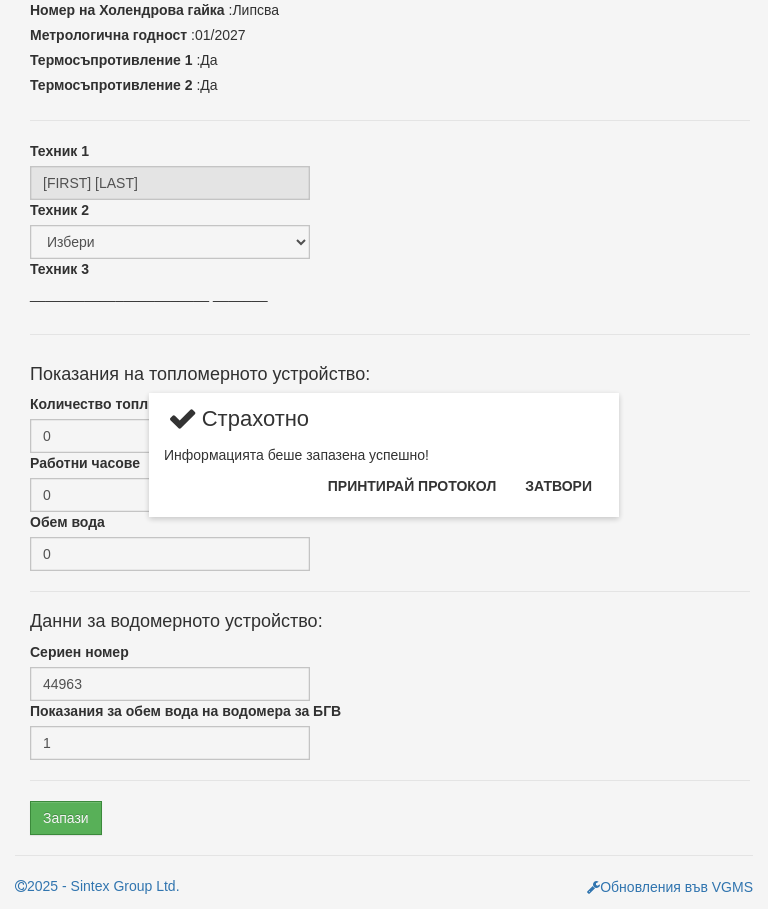 click on "Затвори" at bounding box center (558, 486) 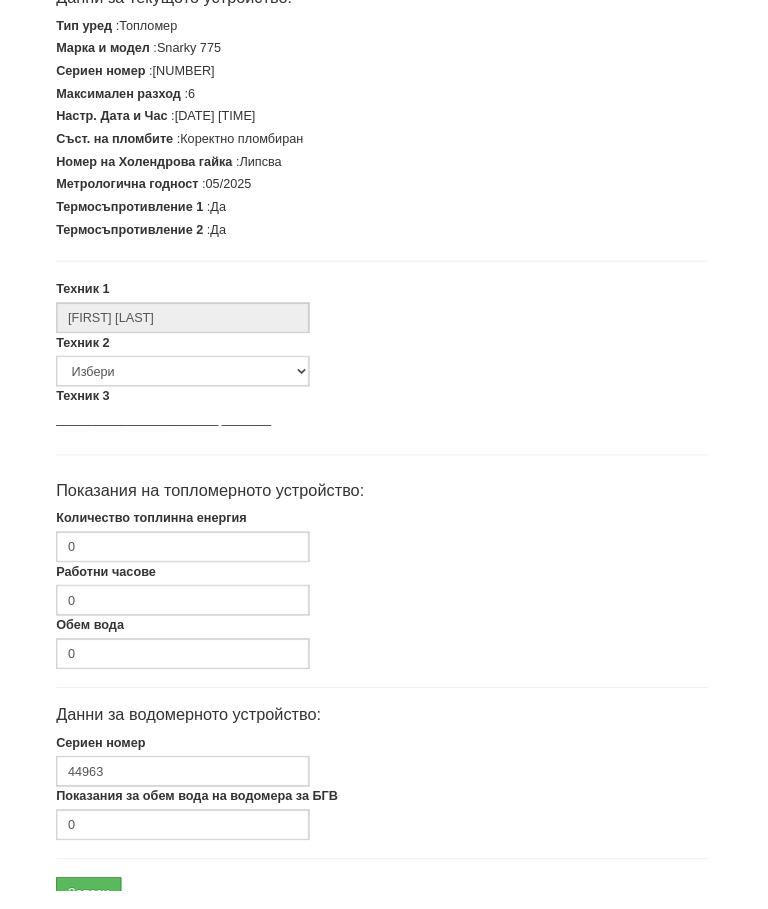 scroll, scrollTop: 507, scrollLeft: 7, axis: both 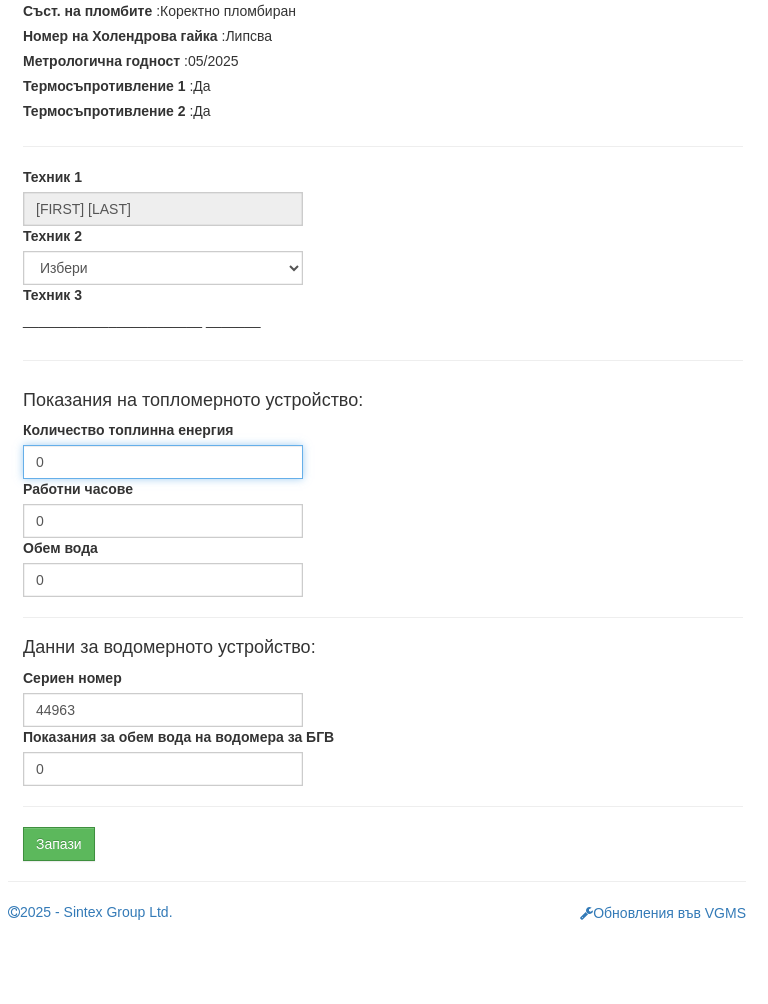 click on "0" at bounding box center (163, 531) 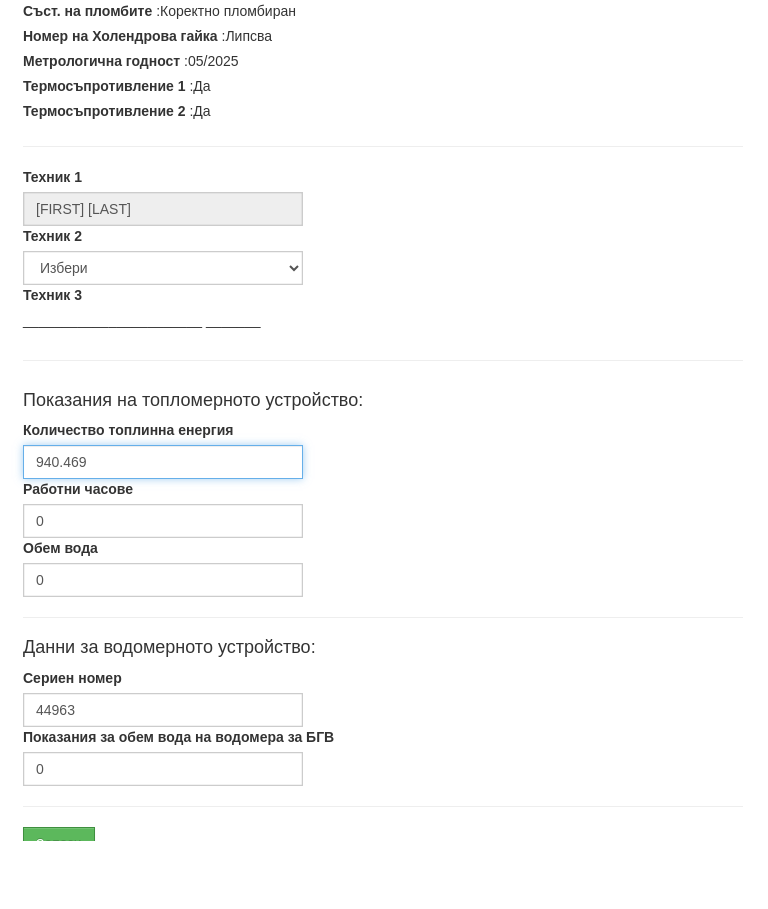 scroll, scrollTop: 602, scrollLeft: 0, axis: vertical 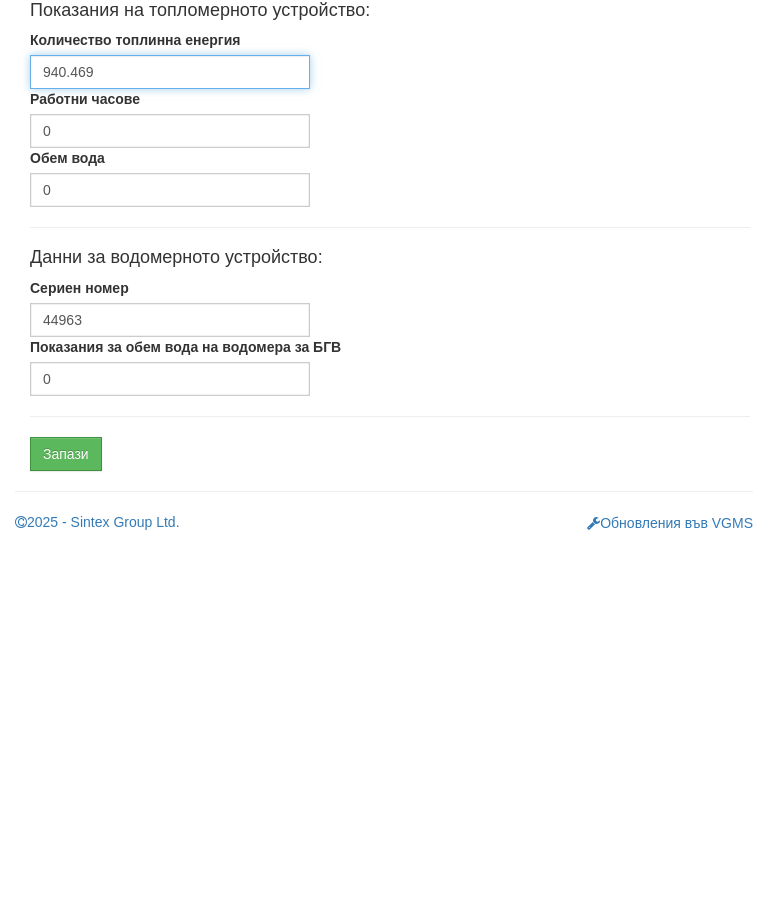 type on "940.469" 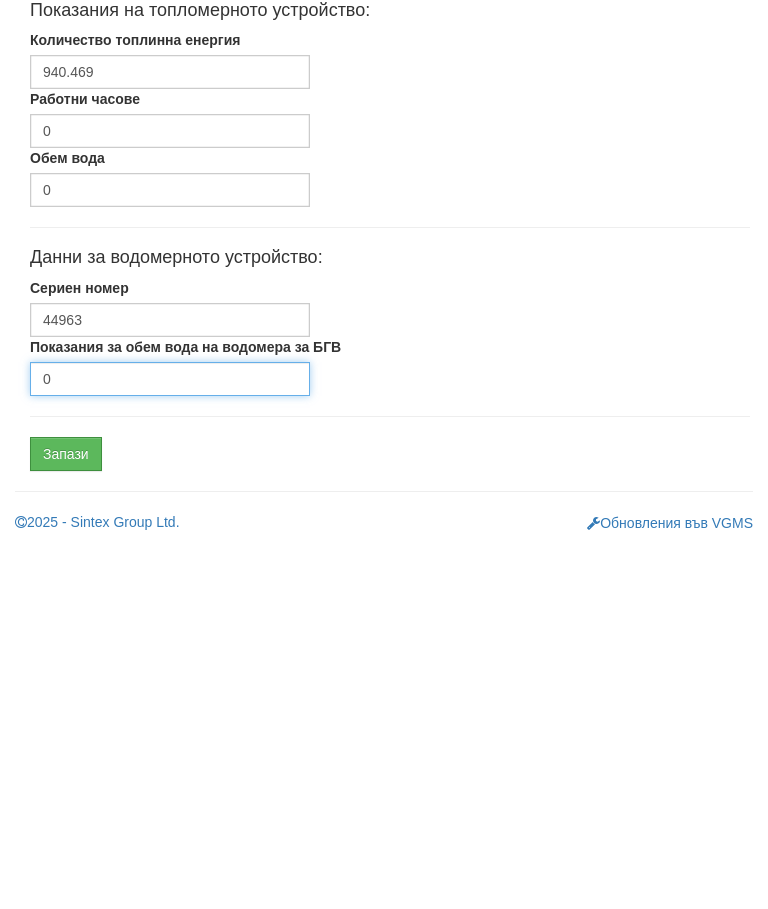 click on "0" at bounding box center [170, 743] 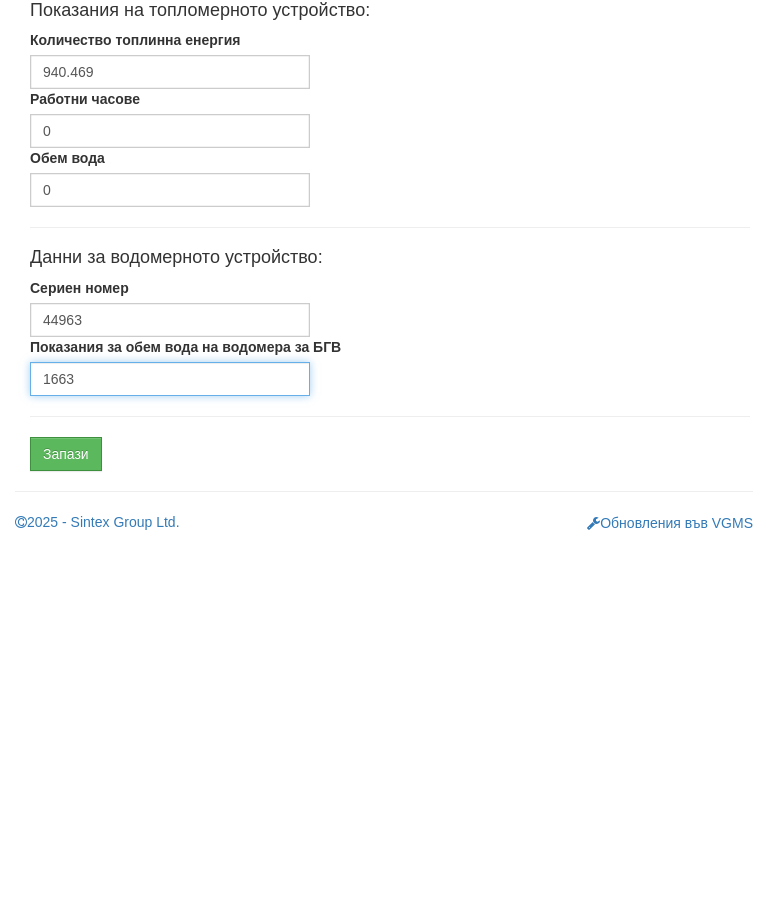 type on "1663" 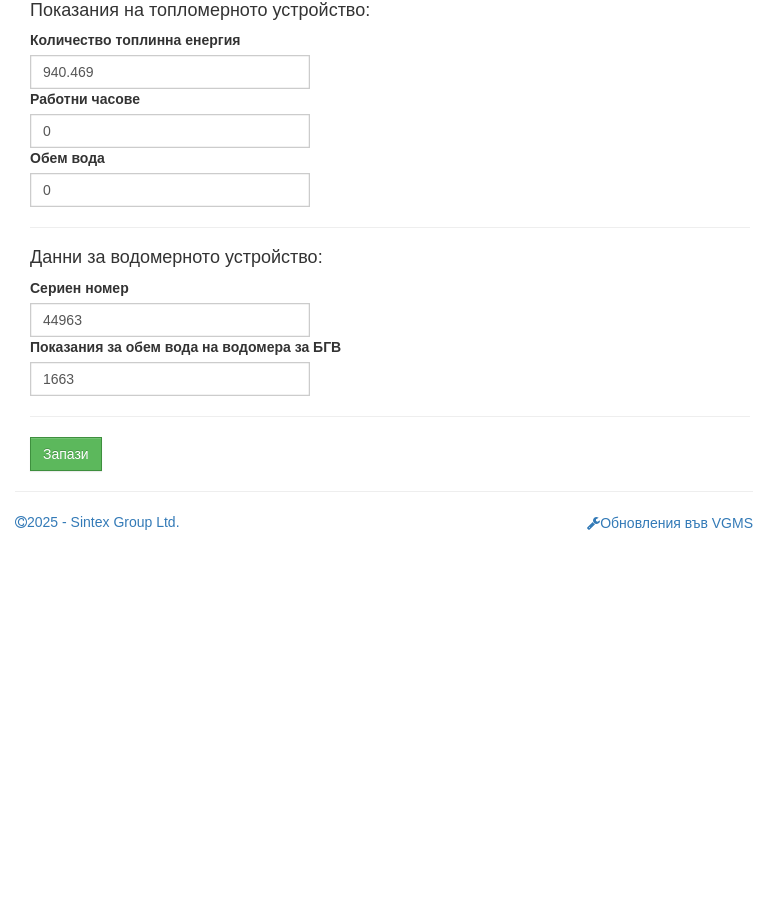 click on "Запази" at bounding box center [66, 818] 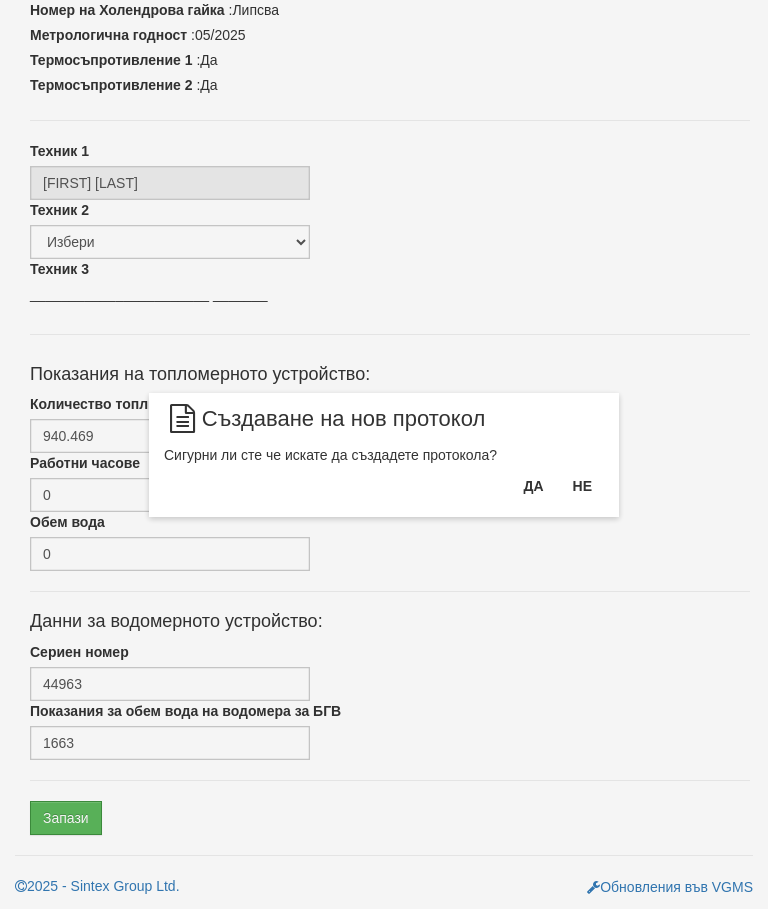 click on "Да" at bounding box center [533, 486] 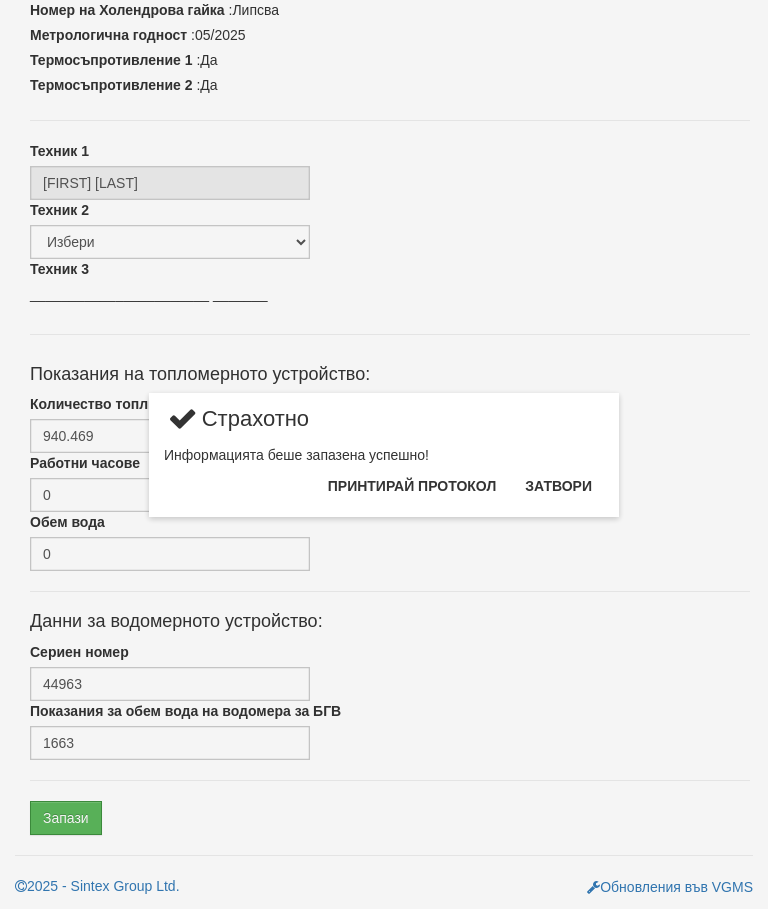 click on "Затвори" at bounding box center [558, 486] 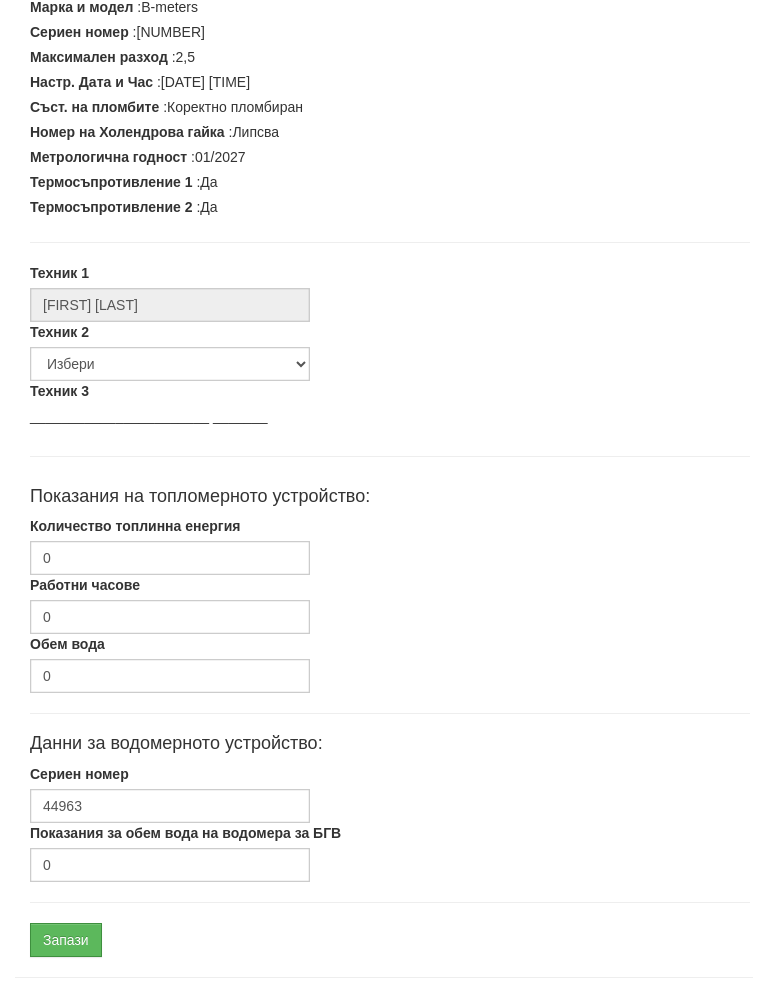 scroll, scrollTop: 507, scrollLeft: 0, axis: vertical 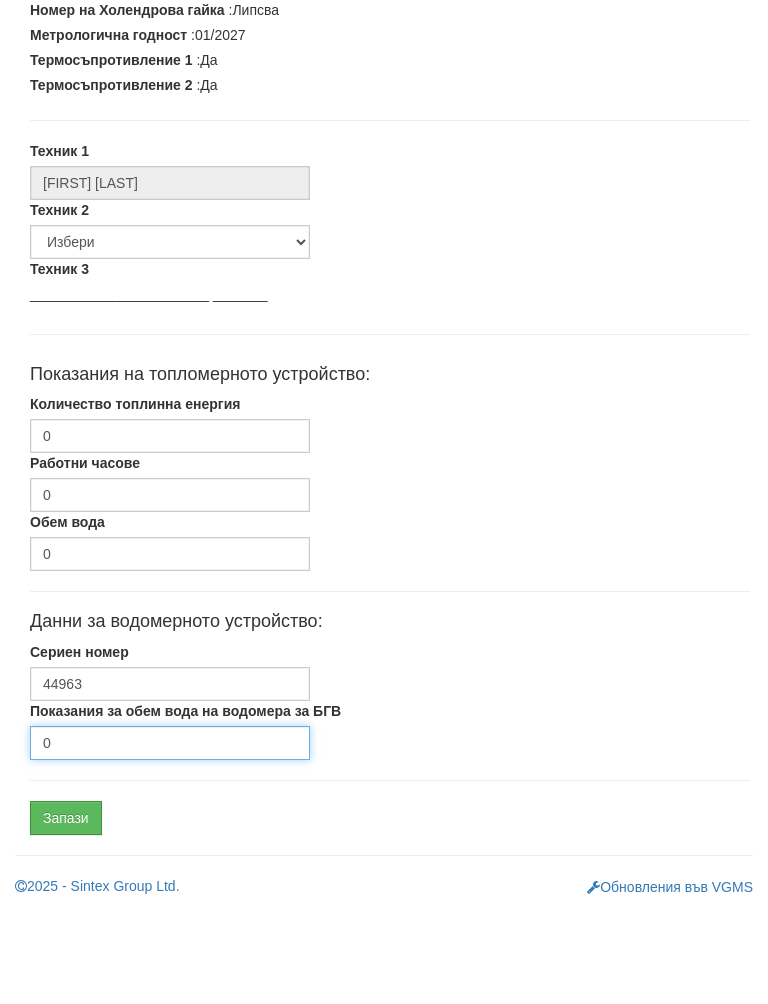 click on "0" at bounding box center (170, 838) 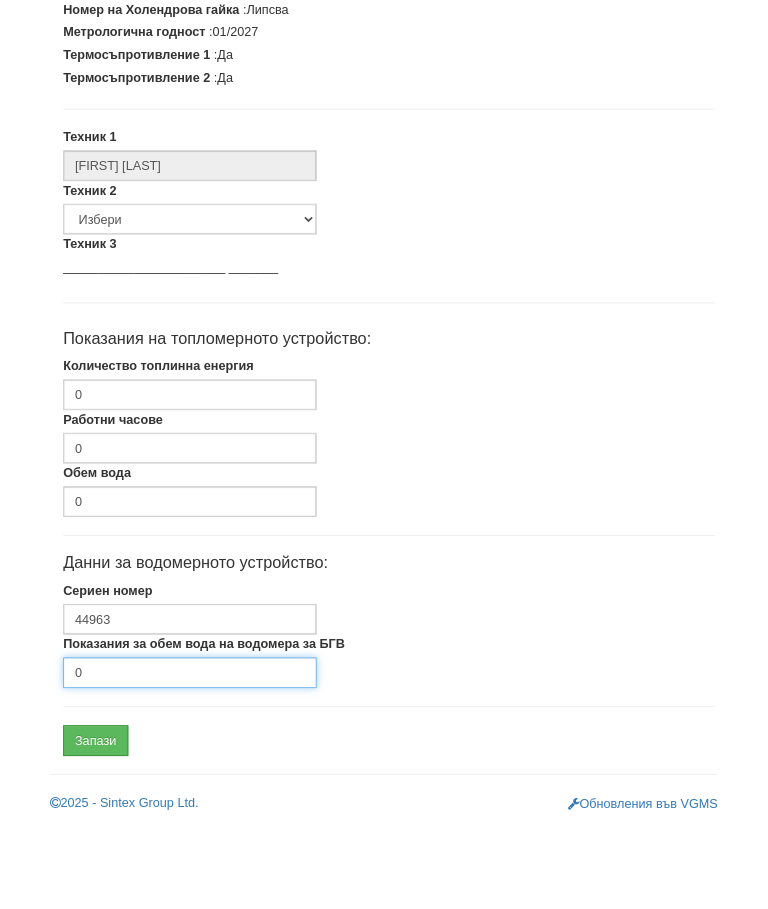 scroll, scrollTop: 602, scrollLeft: 0, axis: vertical 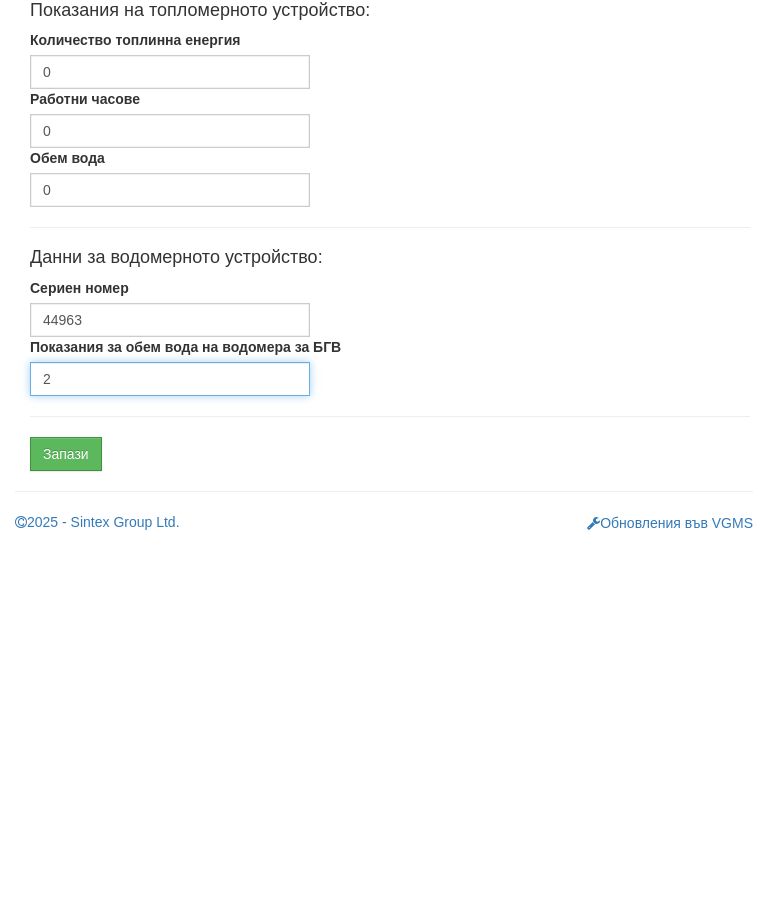 type on "2" 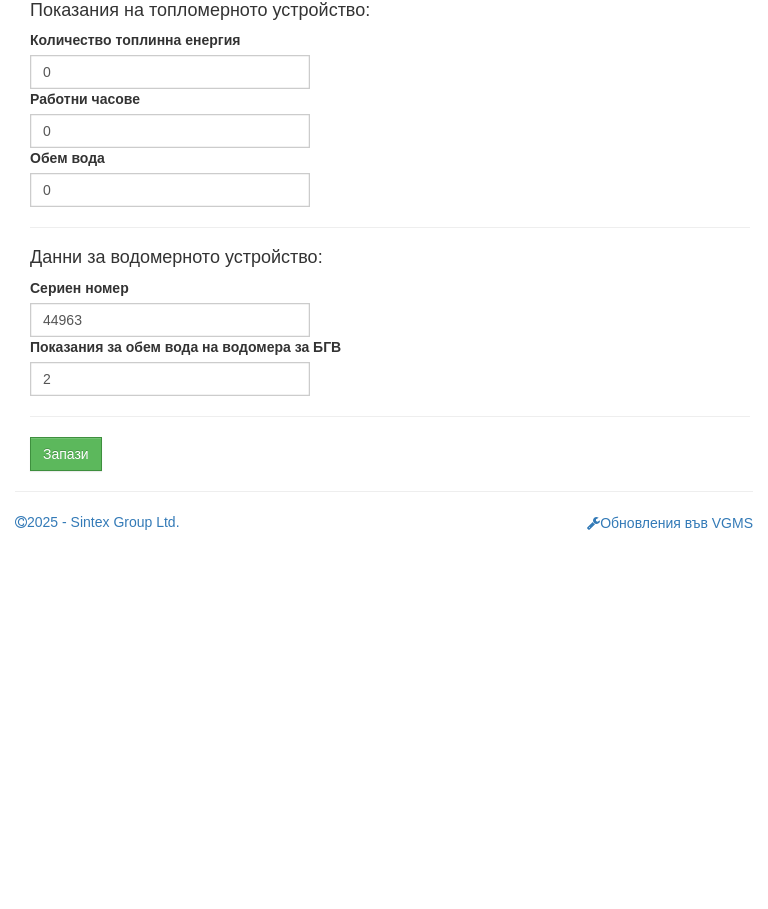 click on "Запази" at bounding box center (66, 818) 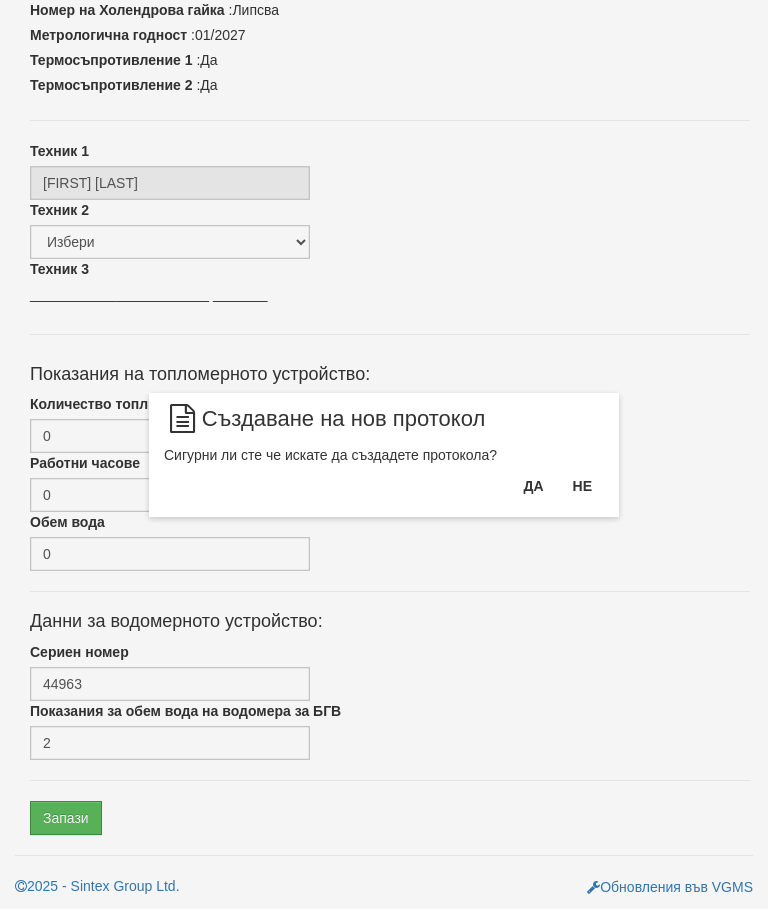 click on "Да" at bounding box center (533, 486) 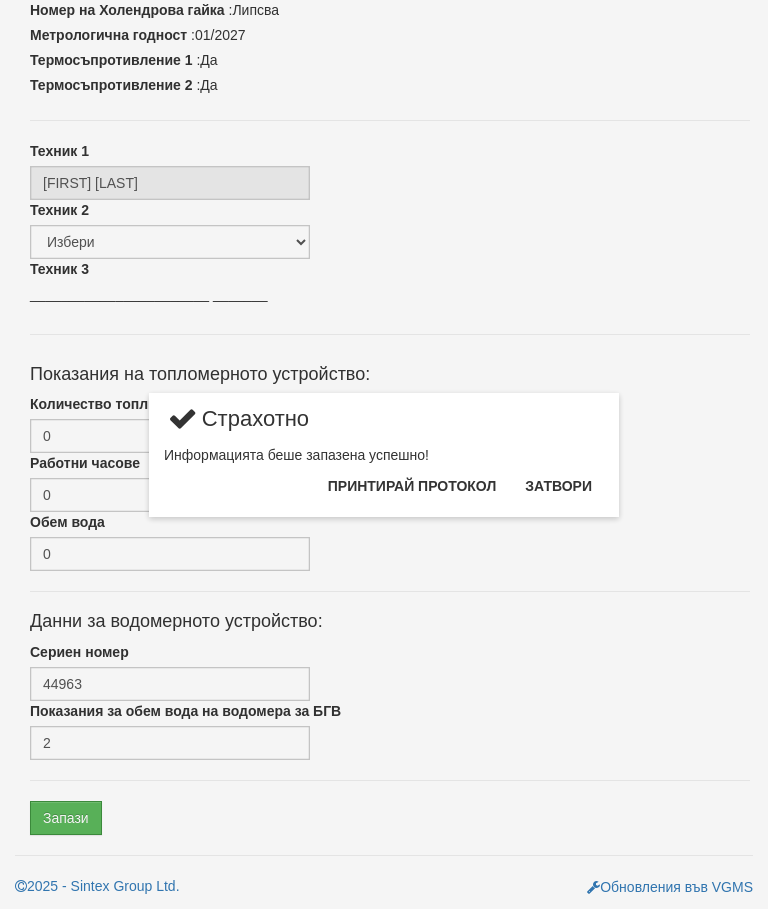 click on "Затвори" at bounding box center [558, 486] 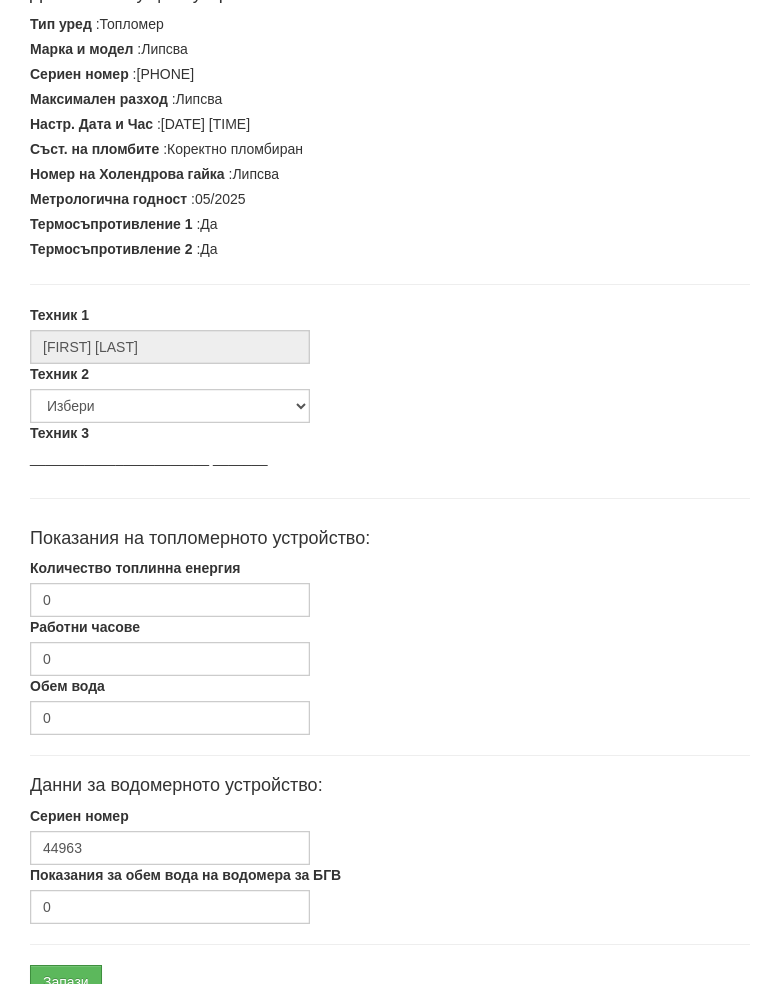 scroll, scrollTop: 434, scrollLeft: 0, axis: vertical 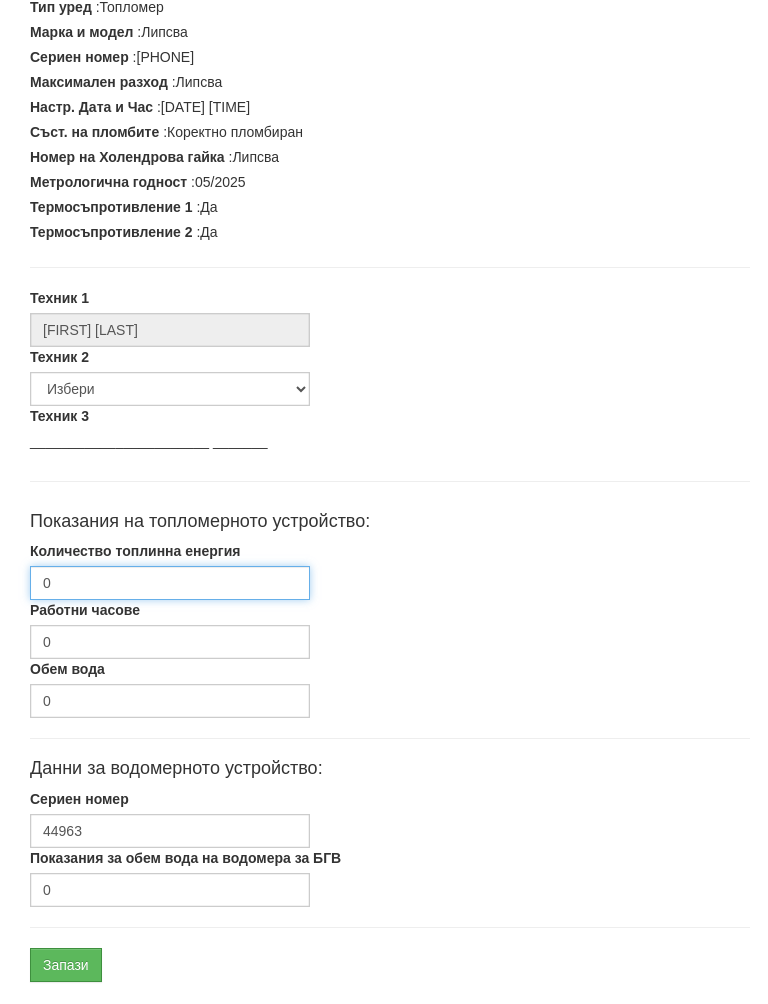 click on "0" at bounding box center [170, 604] 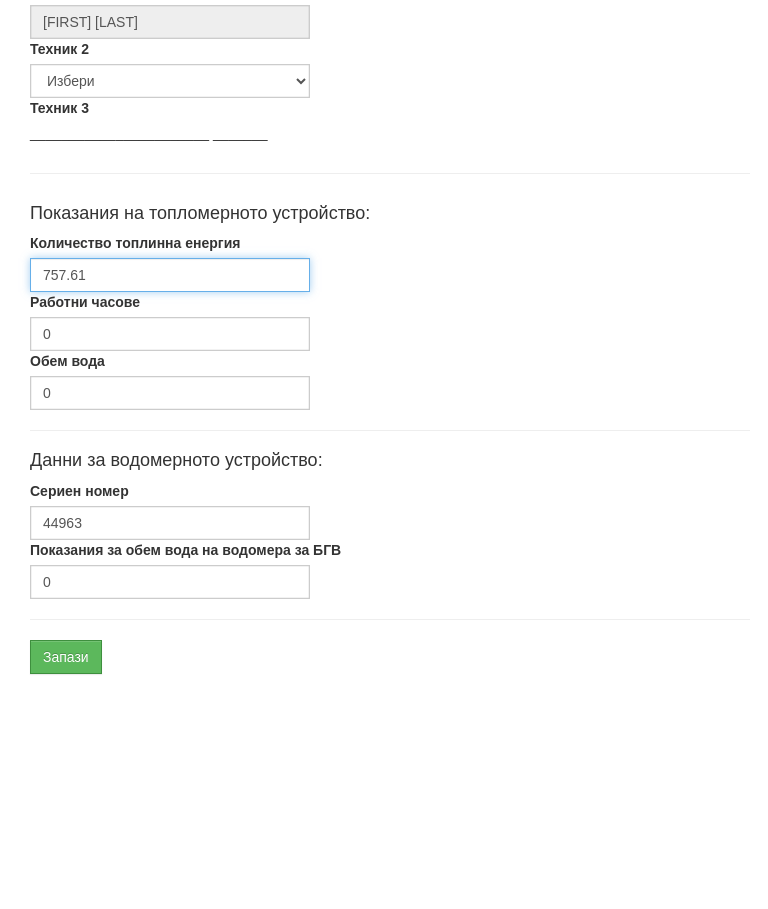 scroll, scrollTop: 602, scrollLeft: 0, axis: vertical 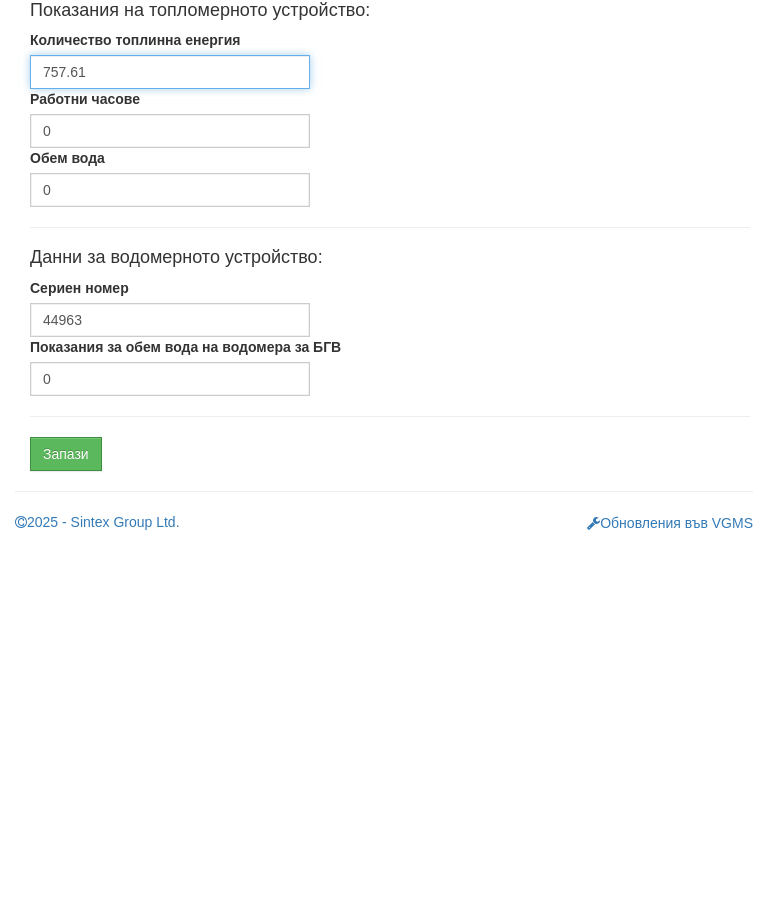 type on "757.61" 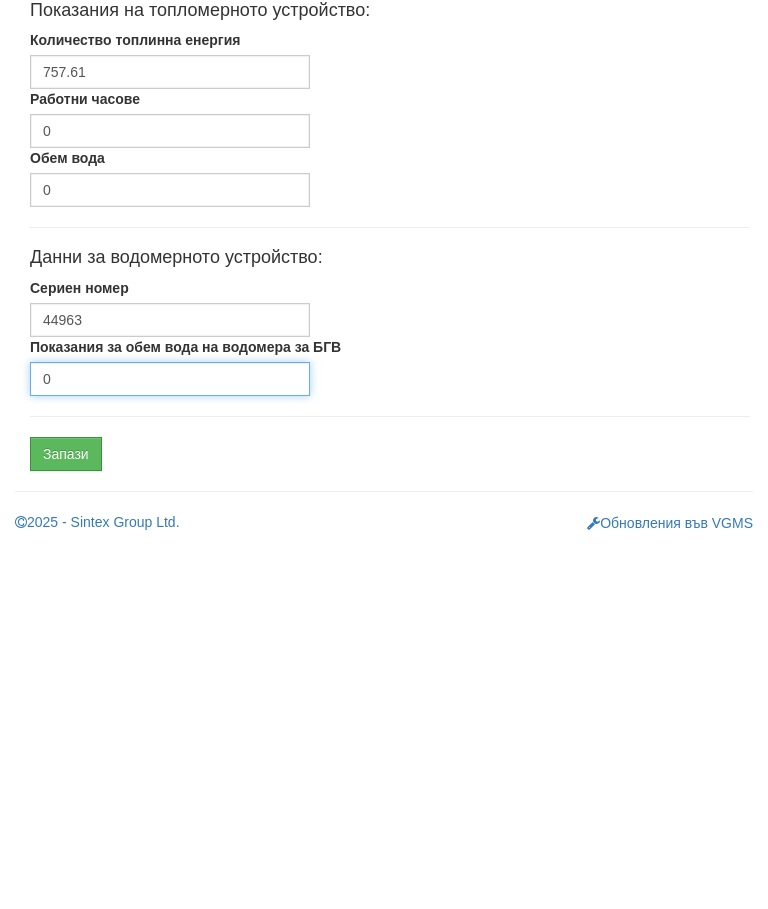 click on "0" at bounding box center (170, 743) 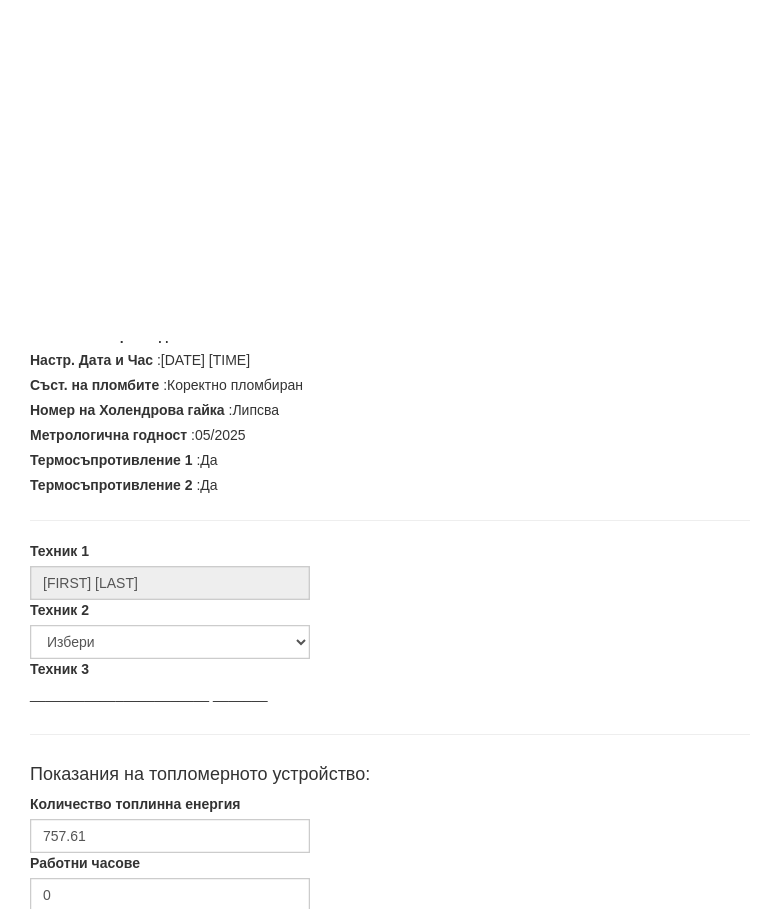 scroll, scrollTop: 602, scrollLeft: 0, axis: vertical 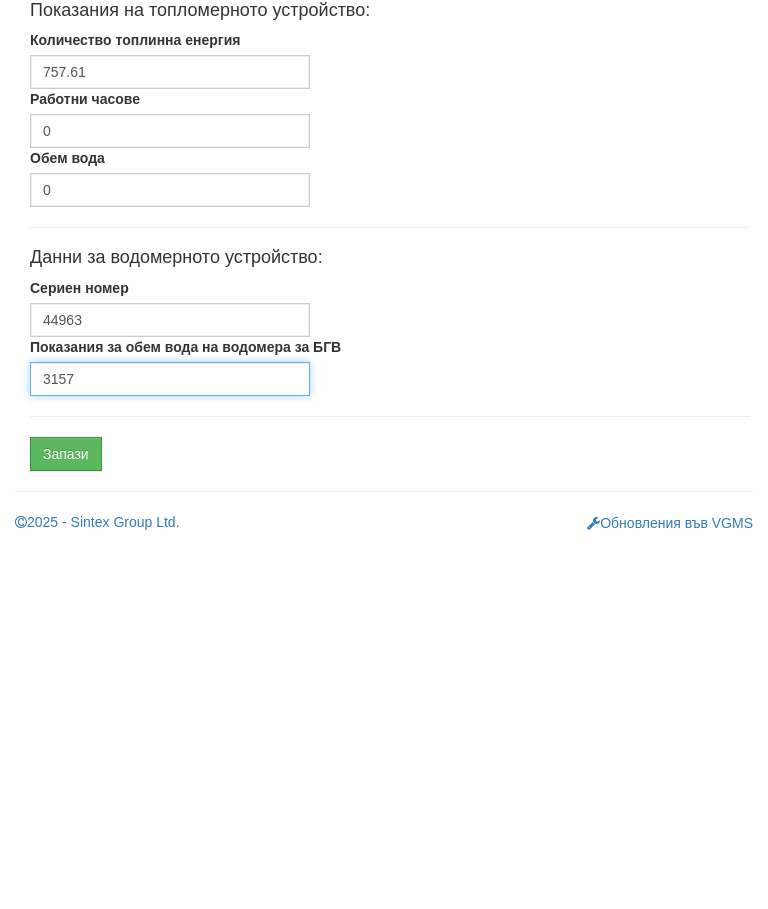 type on "3157" 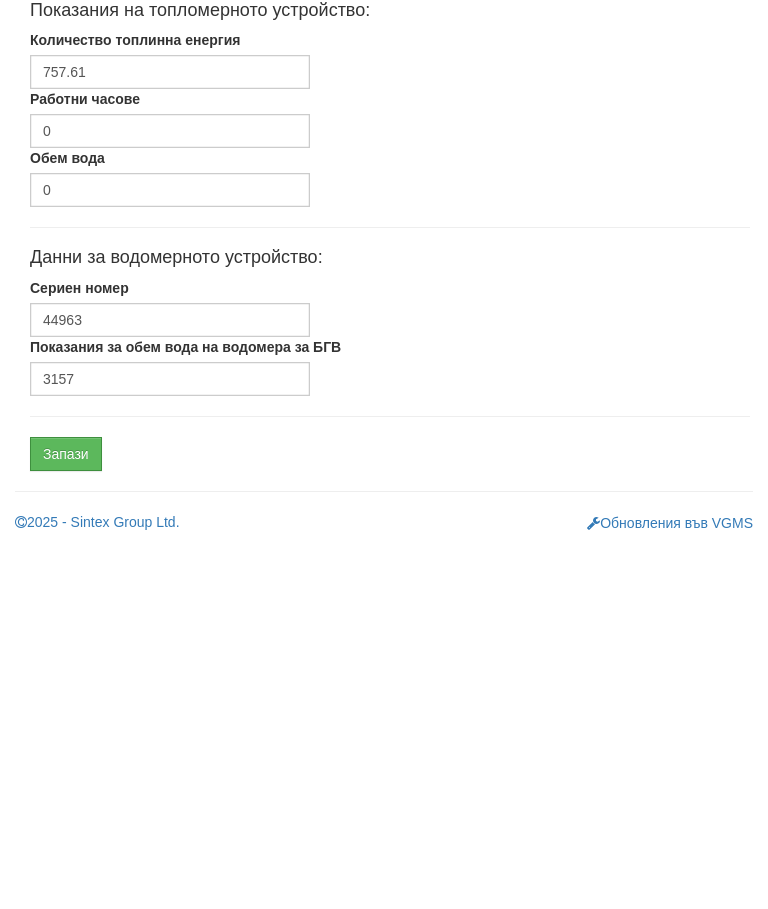 click on "Запази" at bounding box center [66, 818] 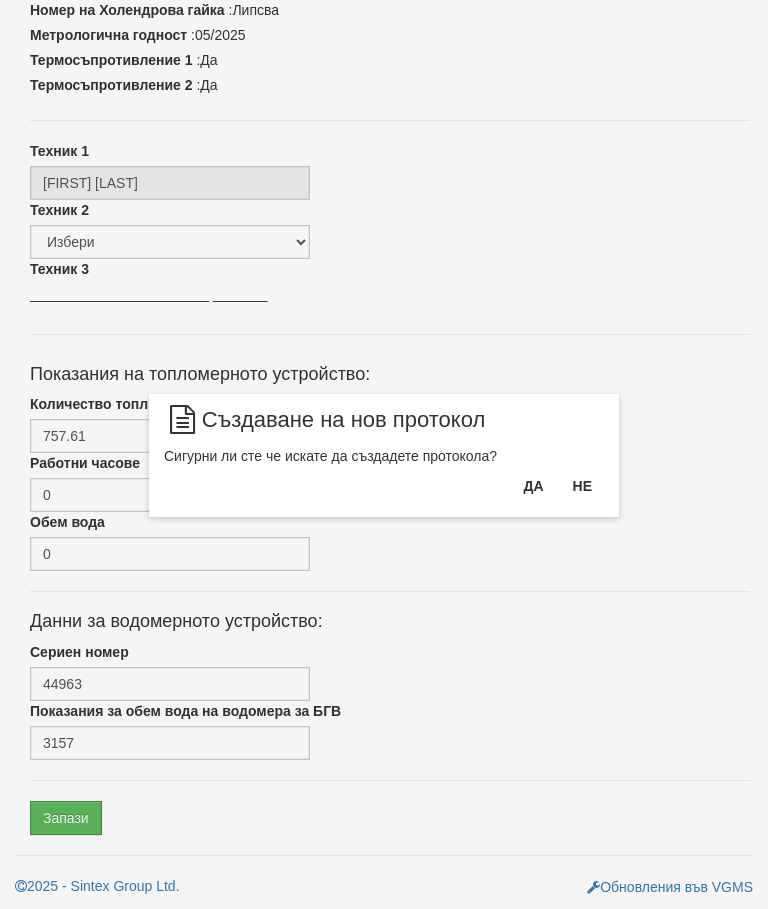 click on "Да" at bounding box center (533, 486) 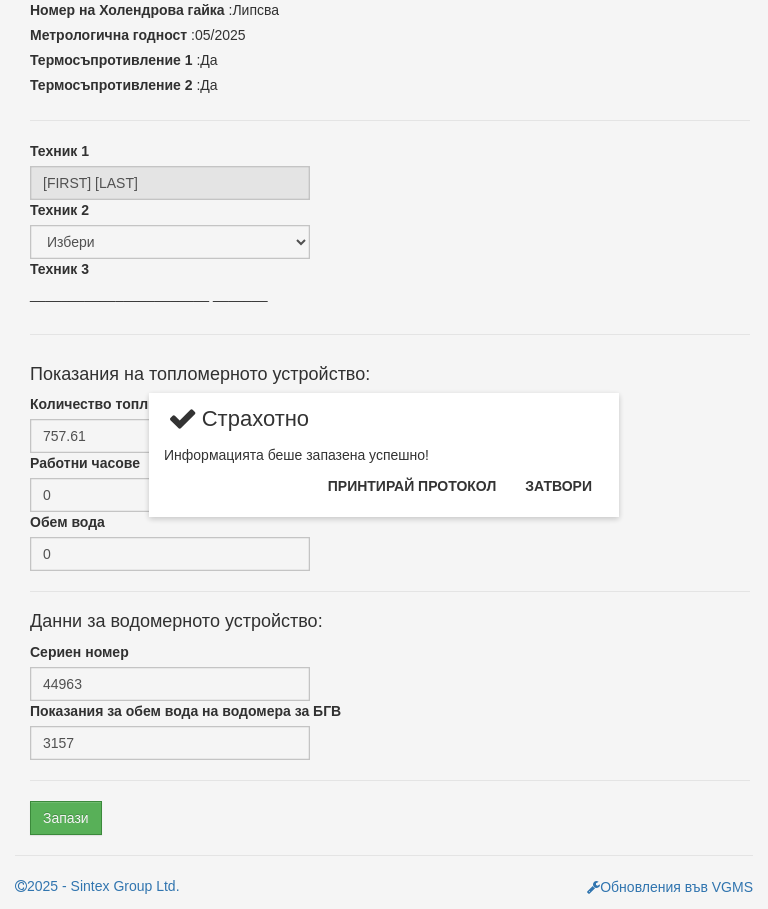 click on "Затвори" at bounding box center [558, 486] 